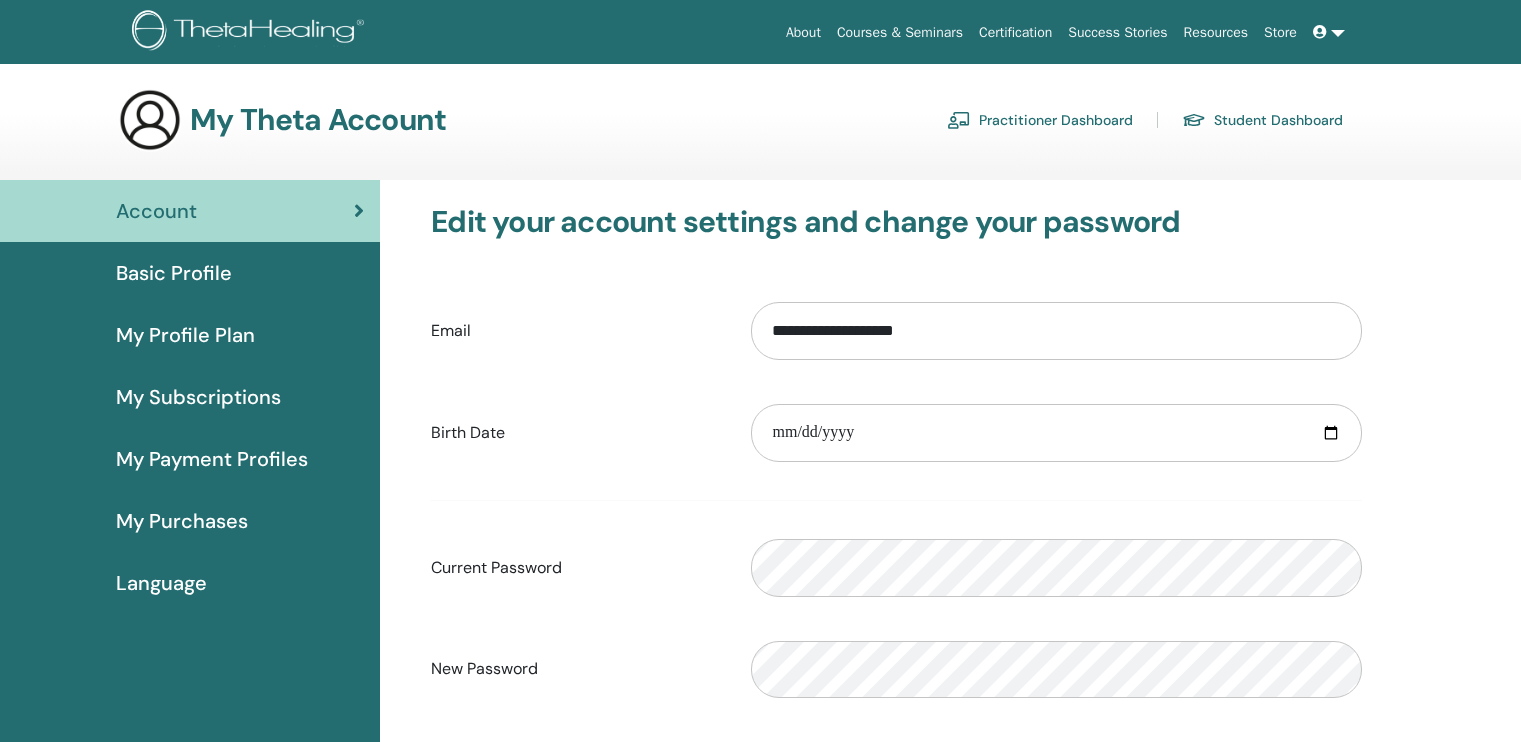 scroll, scrollTop: 0, scrollLeft: 0, axis: both 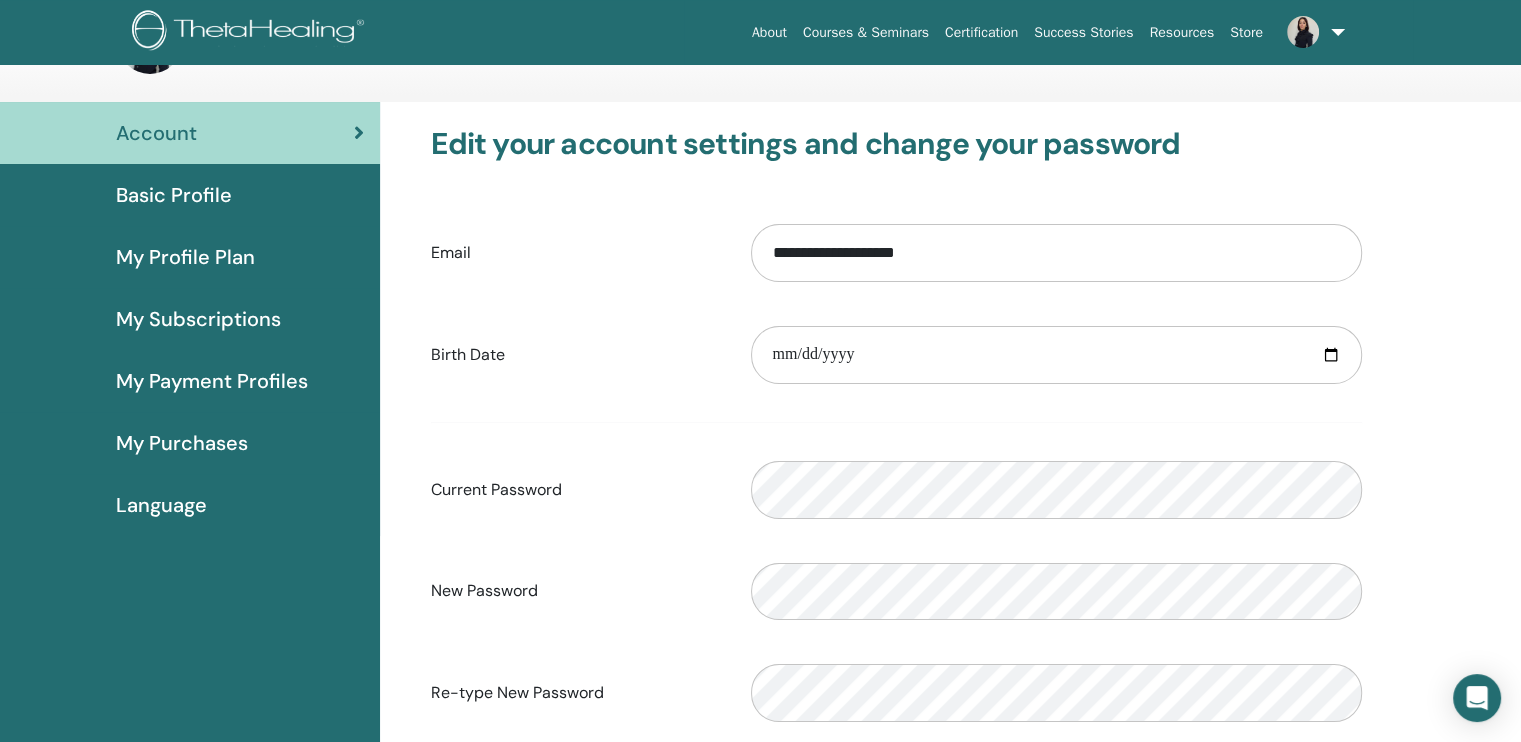 click on "Basic Profile" at bounding box center [174, 195] 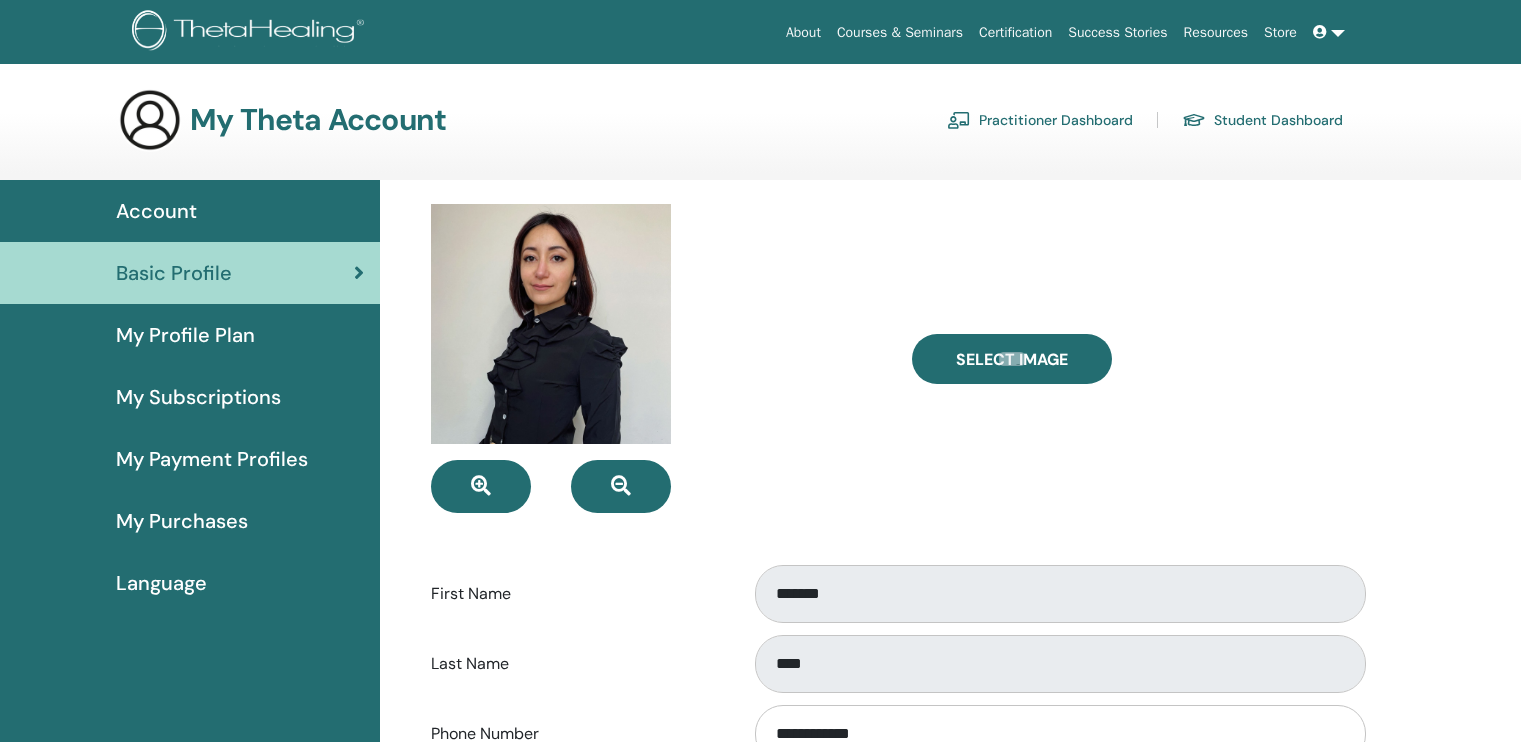 scroll, scrollTop: 0, scrollLeft: 0, axis: both 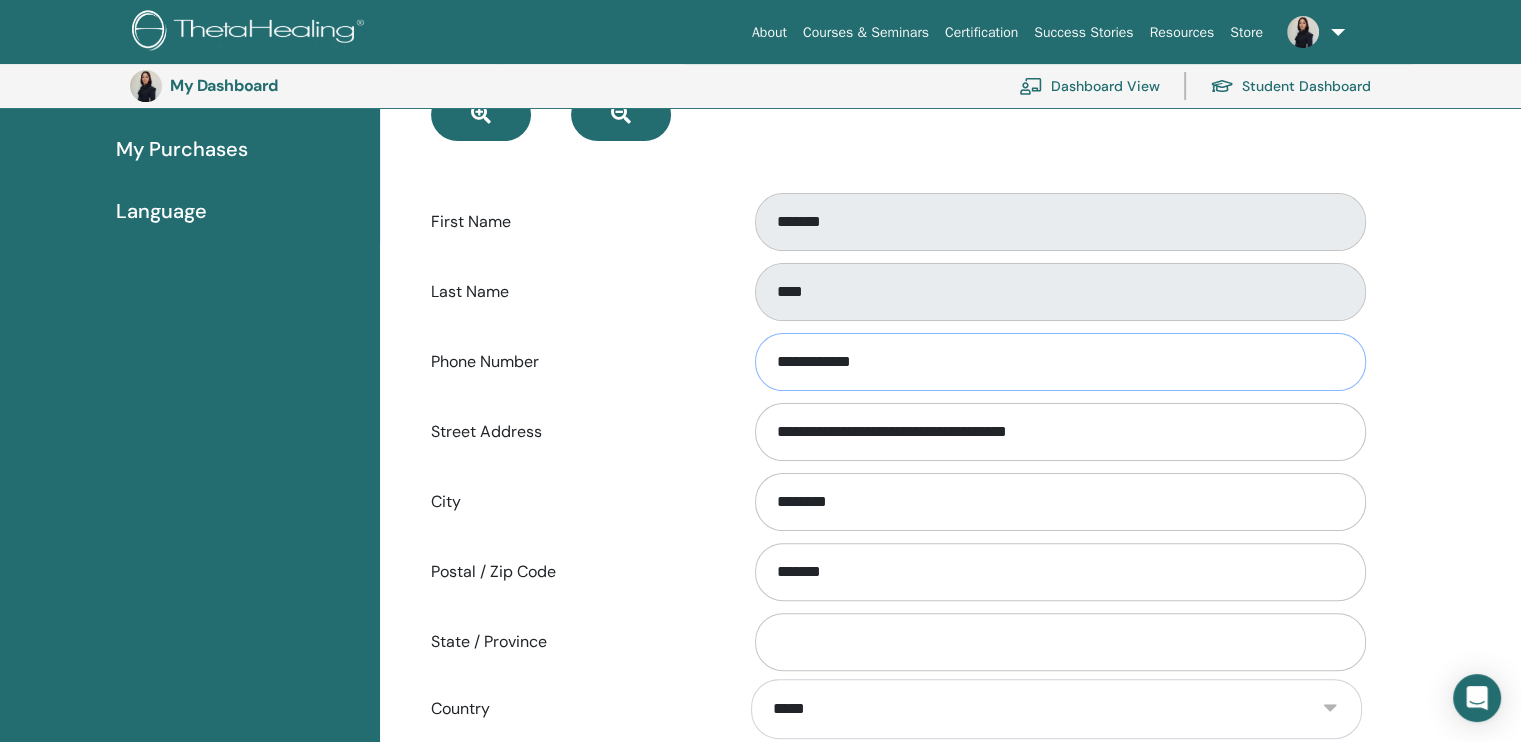 click on "**********" at bounding box center [1060, 362] 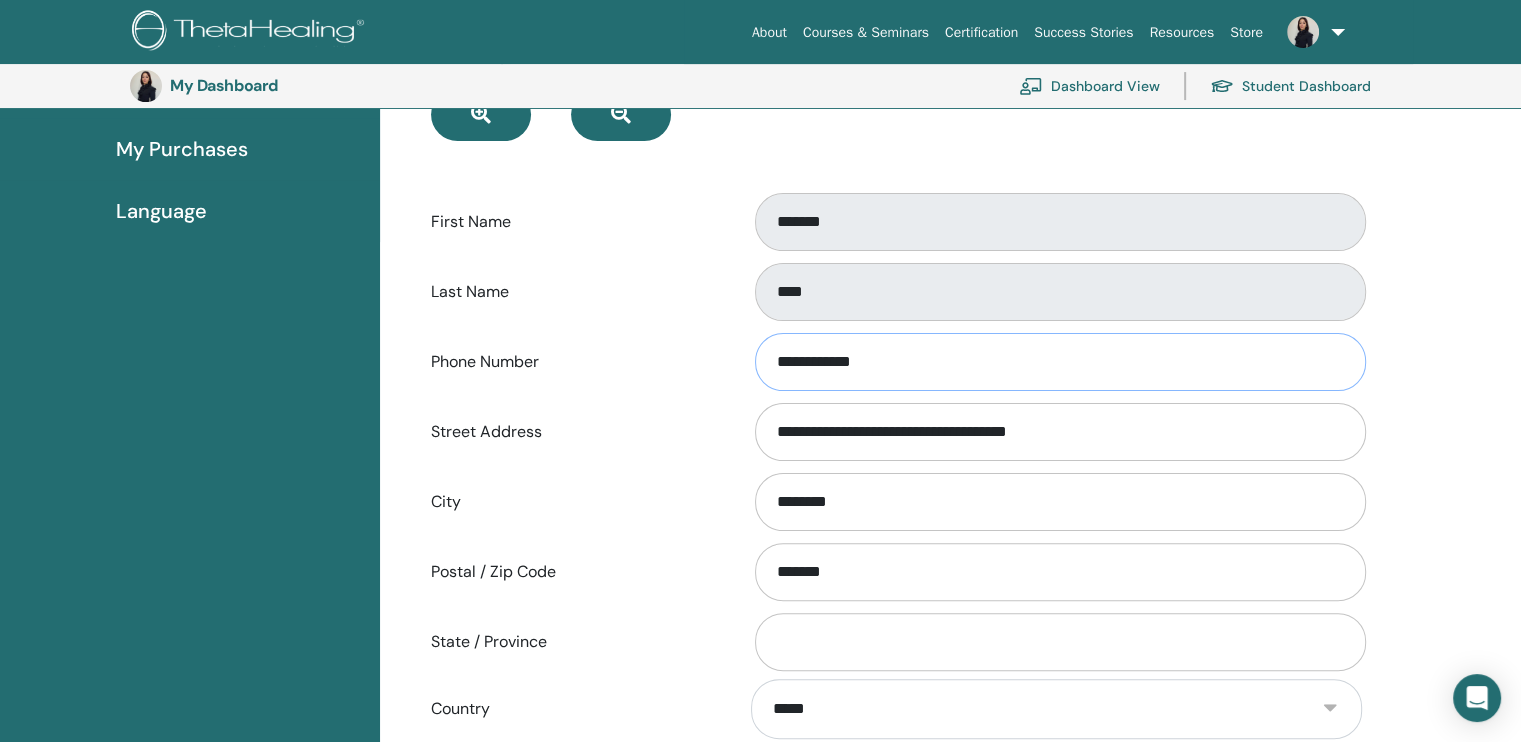type on "**********" 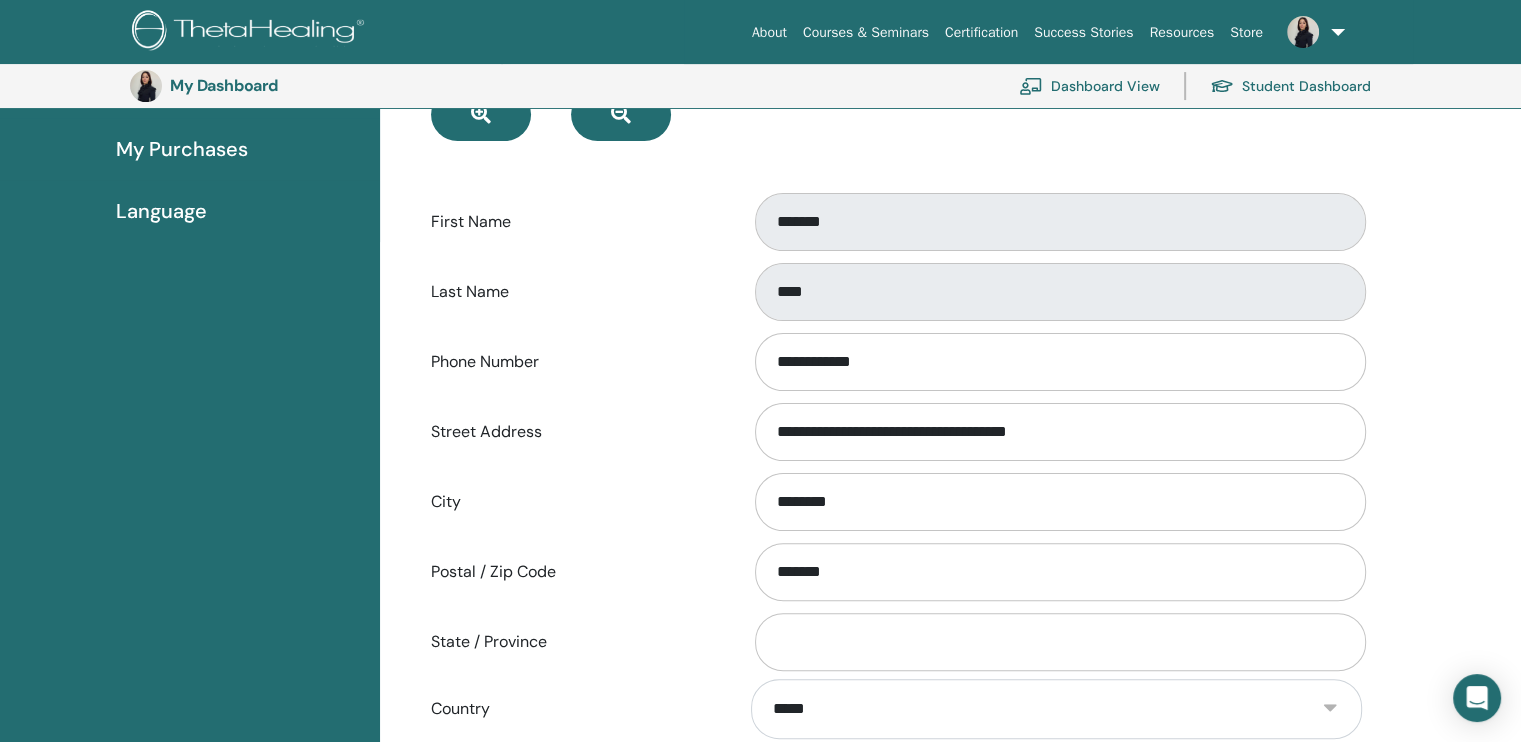 click on "**********" at bounding box center [1056, 432] 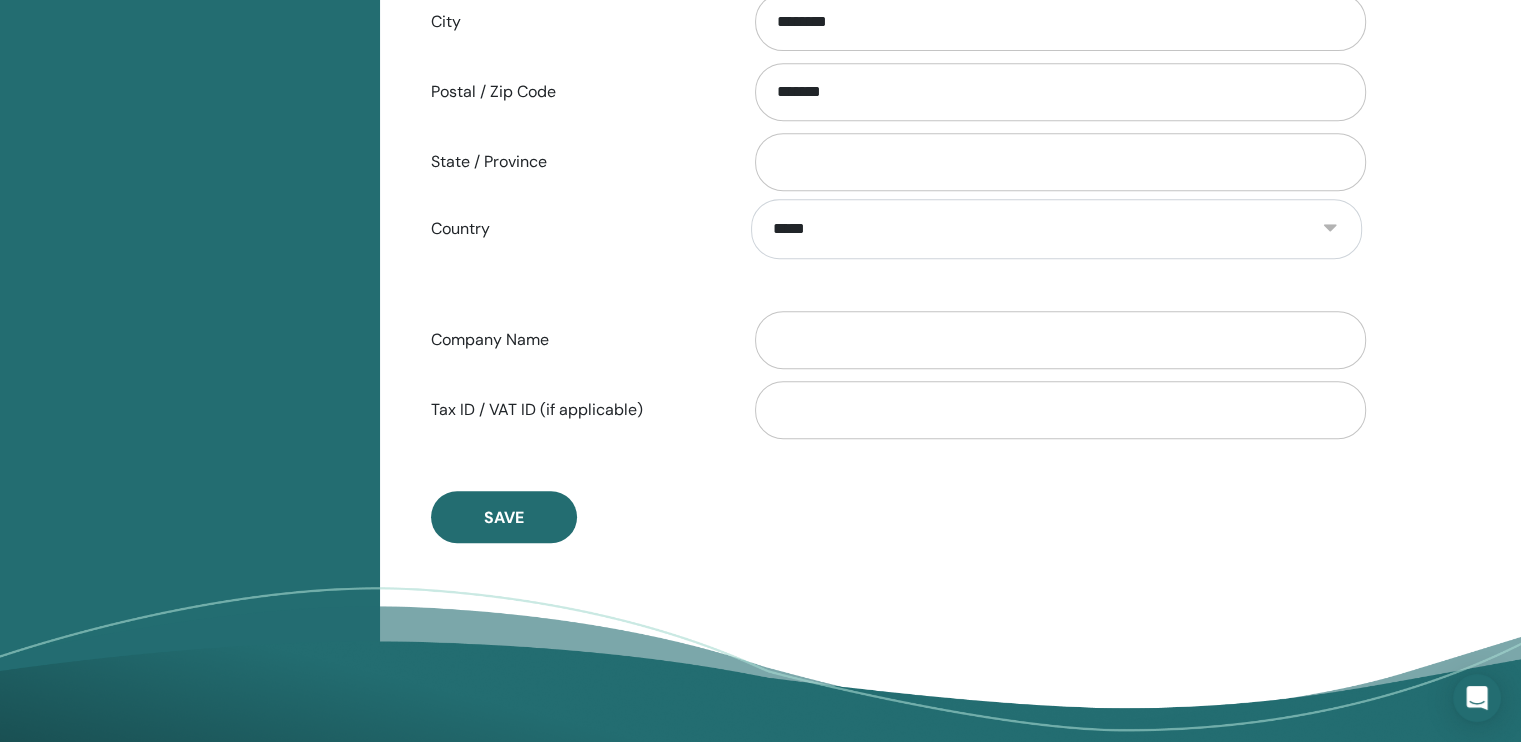 scroll, scrollTop: 931, scrollLeft: 0, axis: vertical 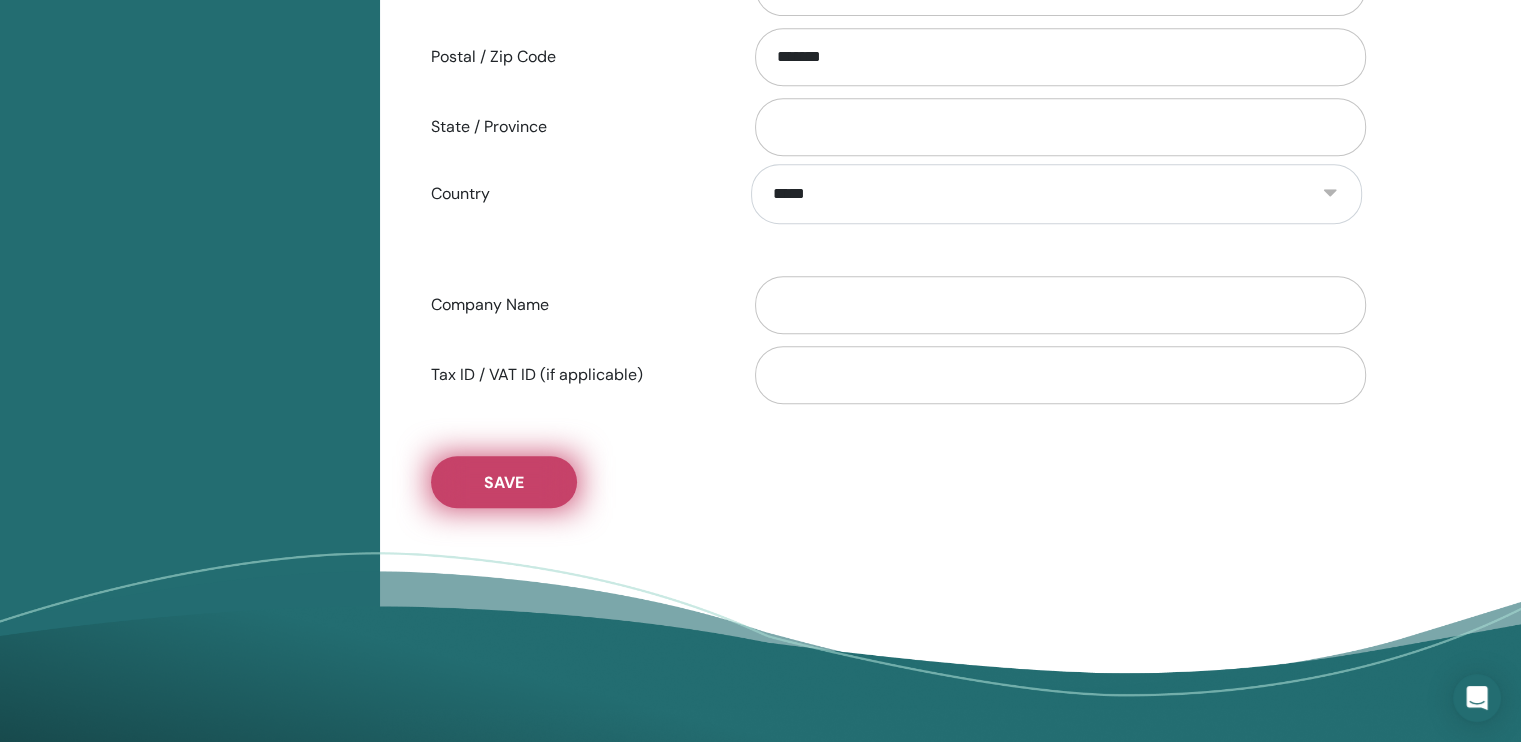click on "Save" at bounding box center [504, 482] 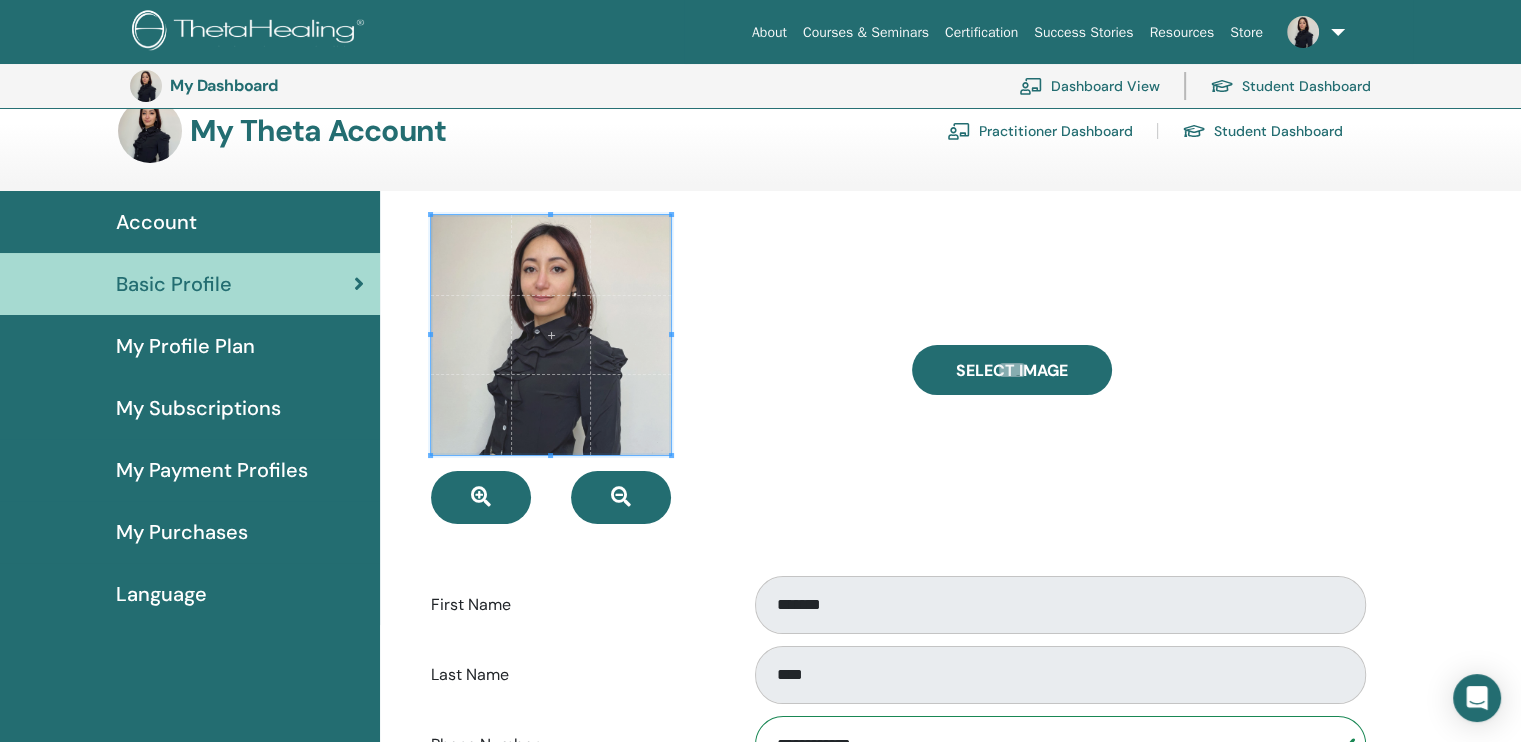 scroll, scrollTop: 0, scrollLeft: 0, axis: both 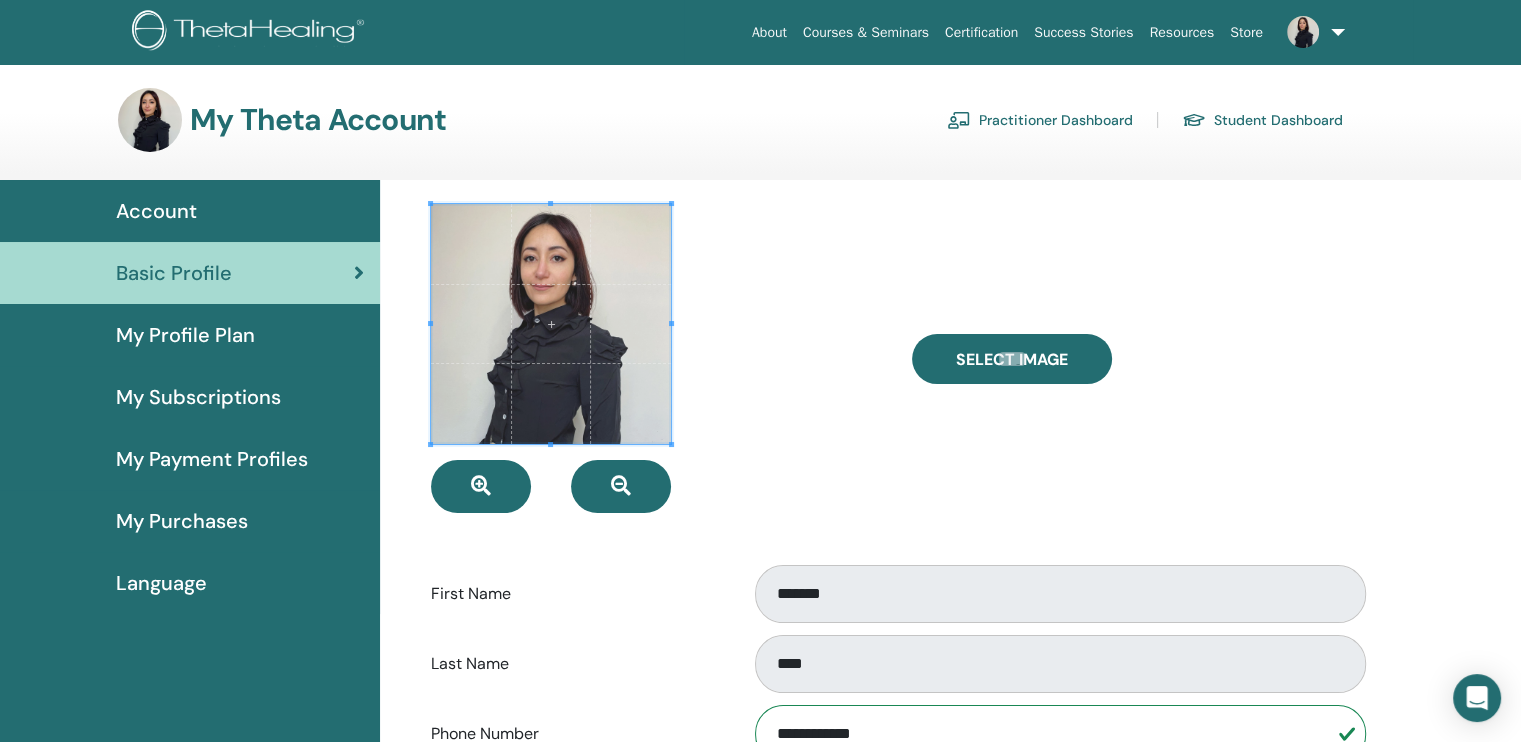 click on "**********" at bounding box center [896, 799] 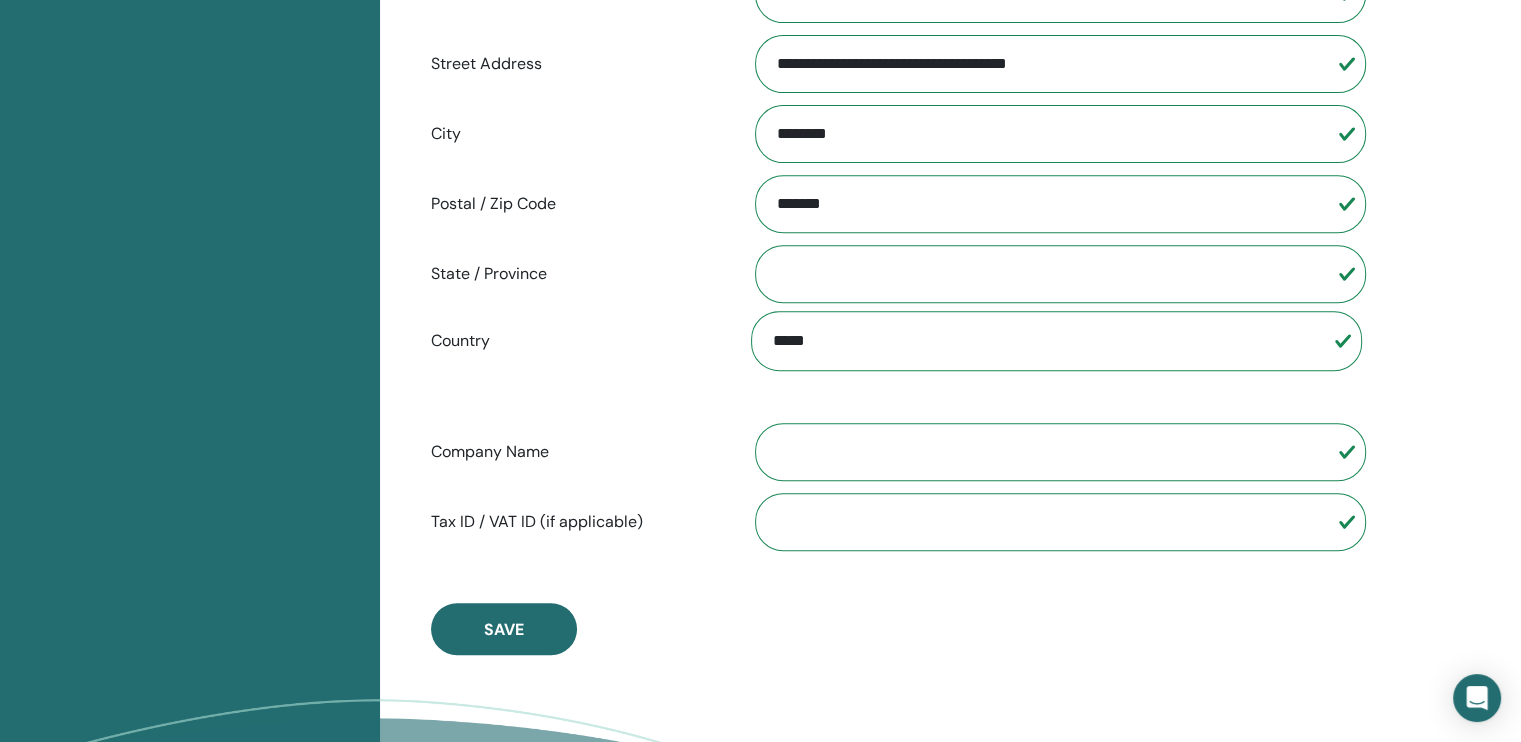 scroll, scrollTop: 880, scrollLeft: 0, axis: vertical 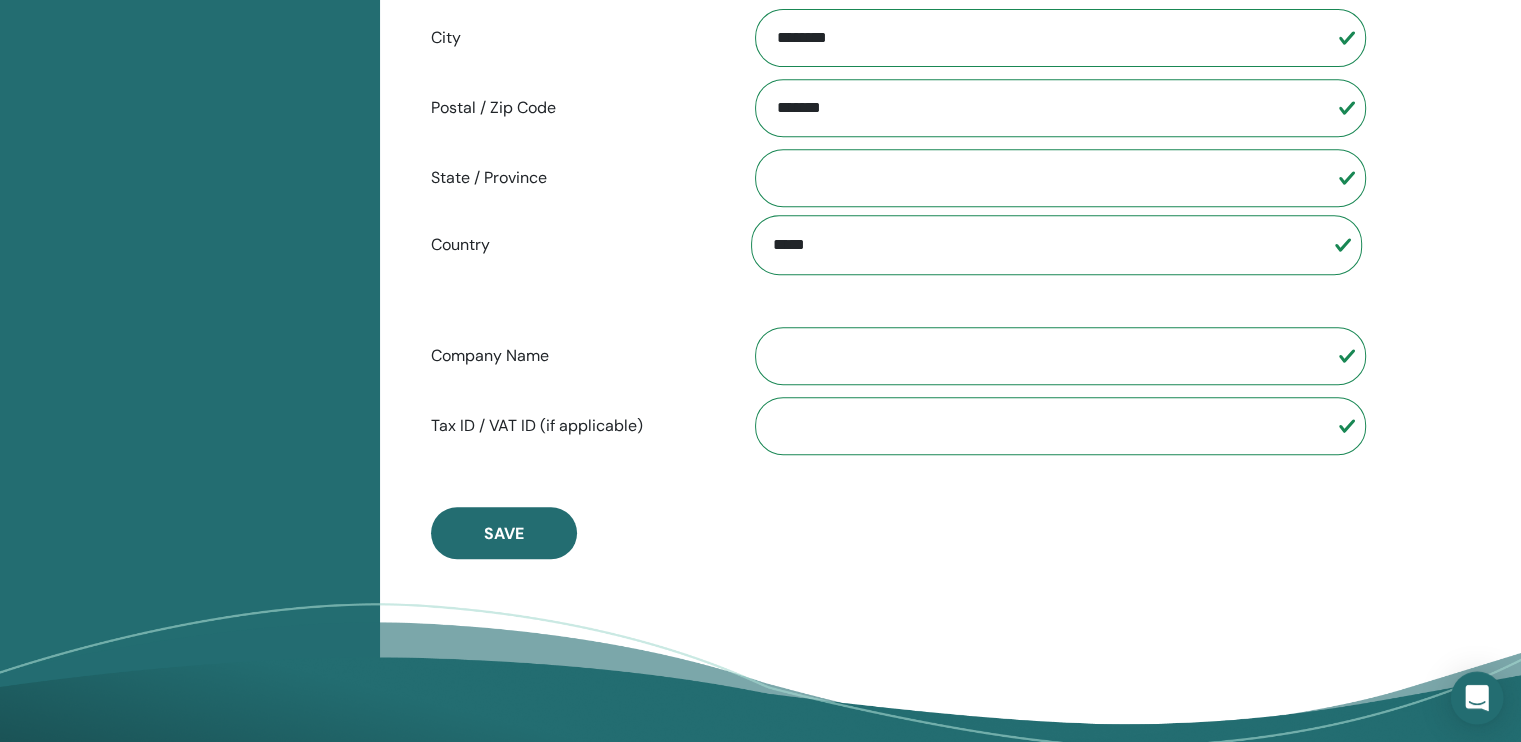 click 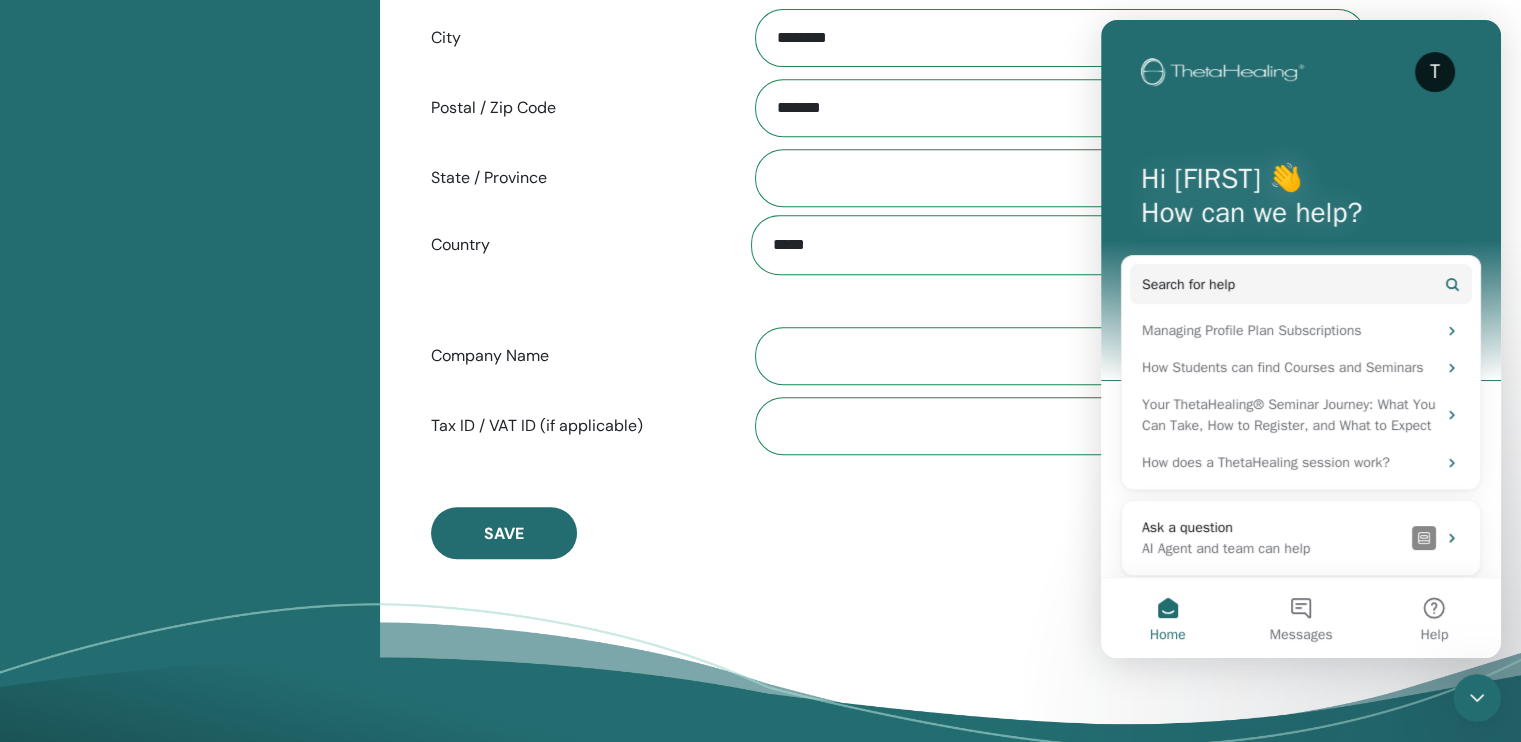 scroll, scrollTop: 0, scrollLeft: 0, axis: both 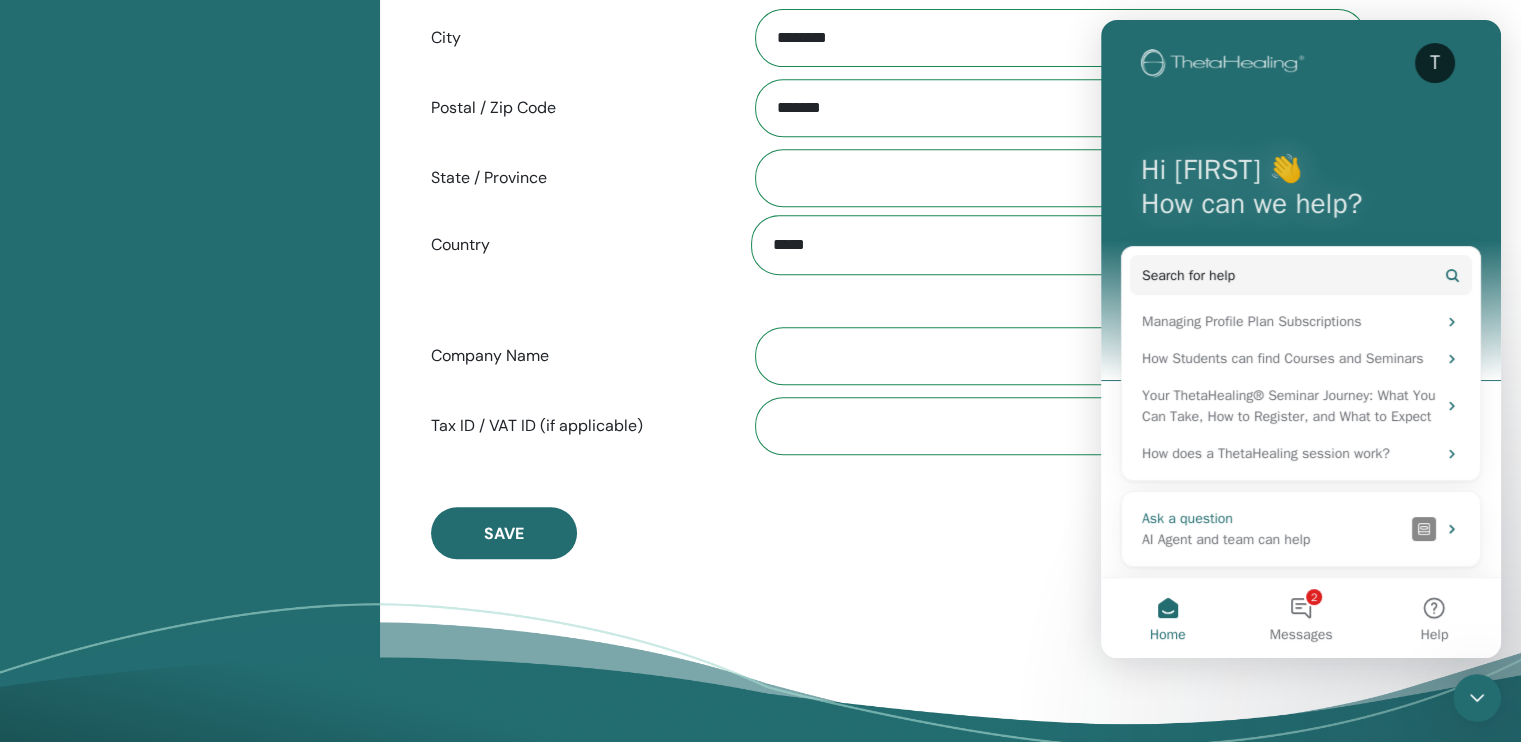 click on "Ask a question" at bounding box center (1273, 518) 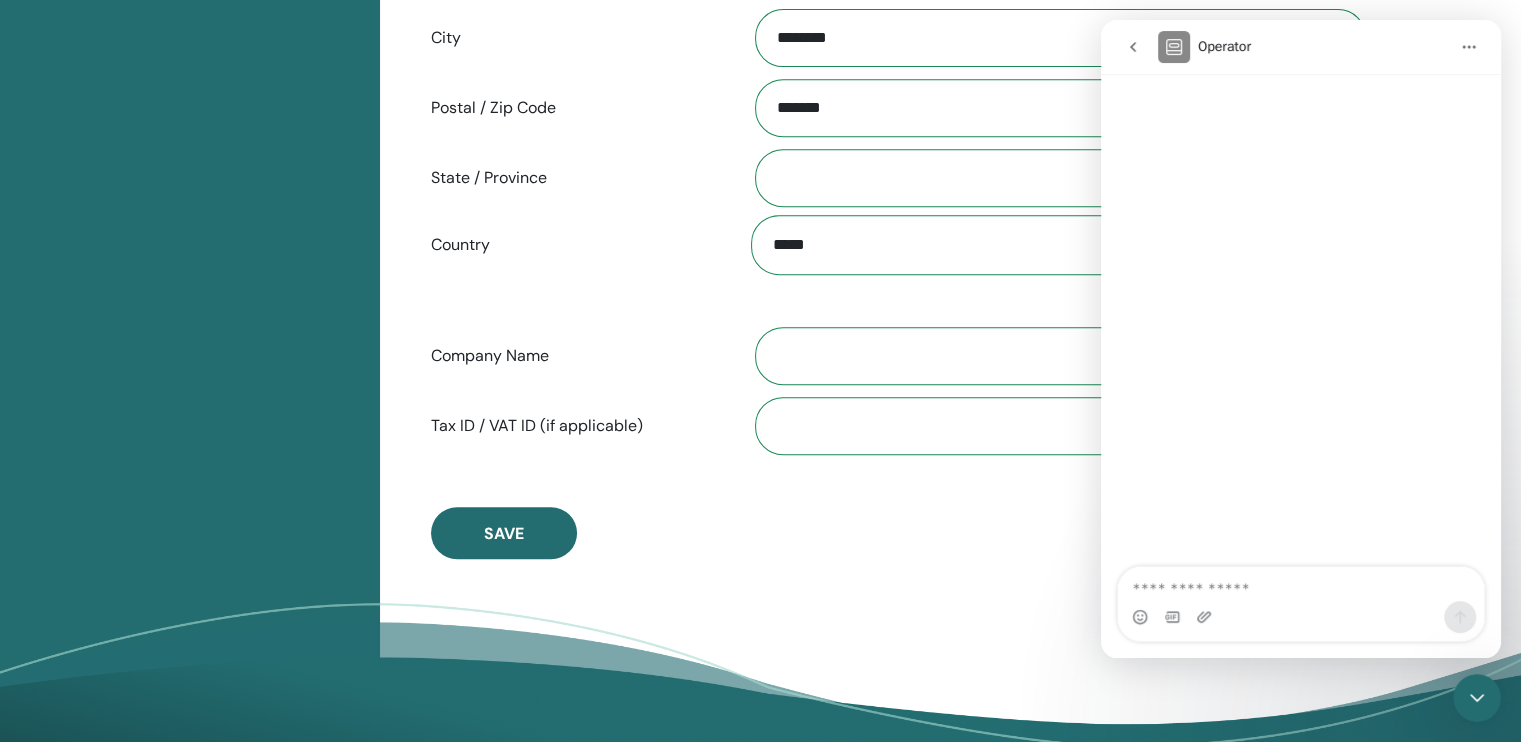 scroll, scrollTop: 0, scrollLeft: 0, axis: both 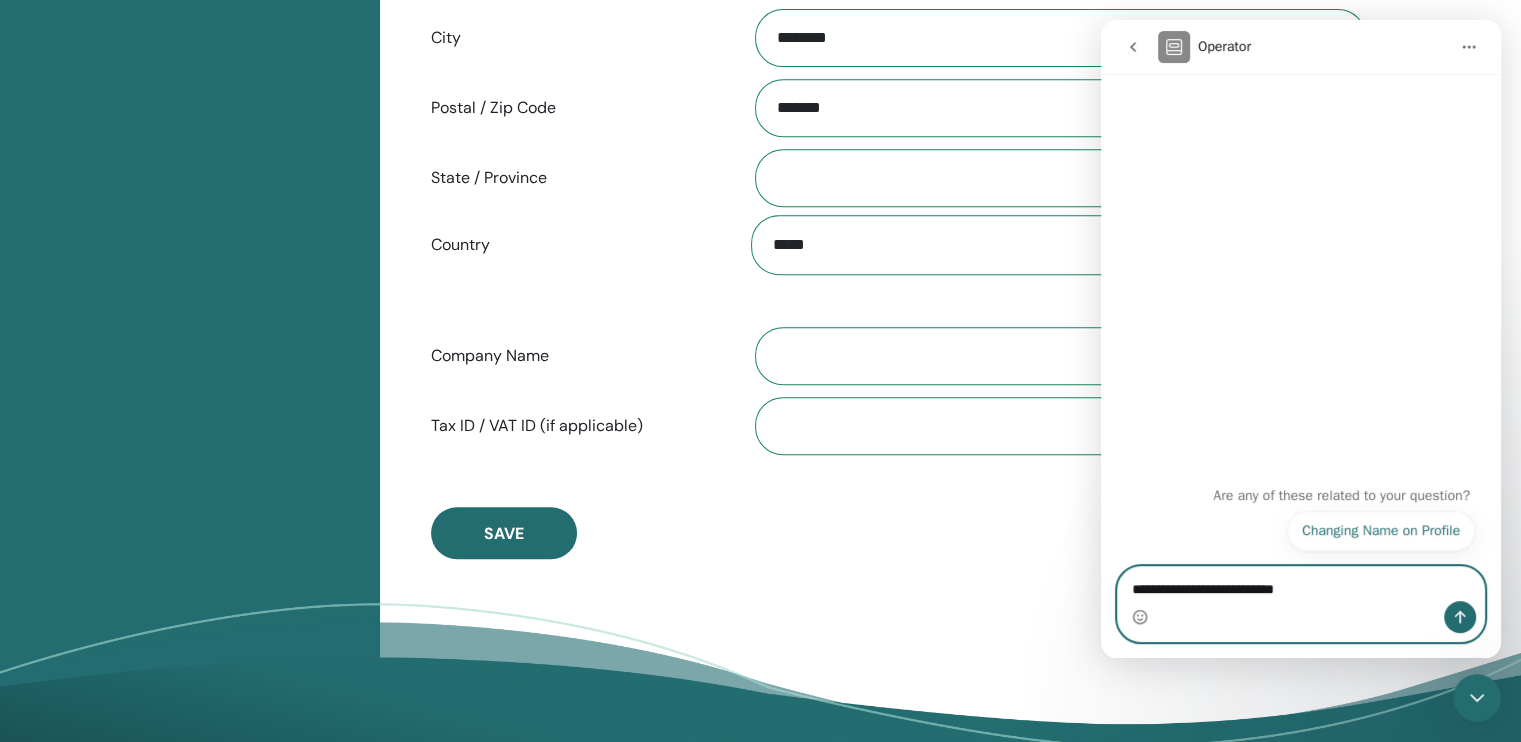 drag, startPoint x: 1341, startPoint y: 597, endPoint x: 1148, endPoint y: 580, distance: 193.74725 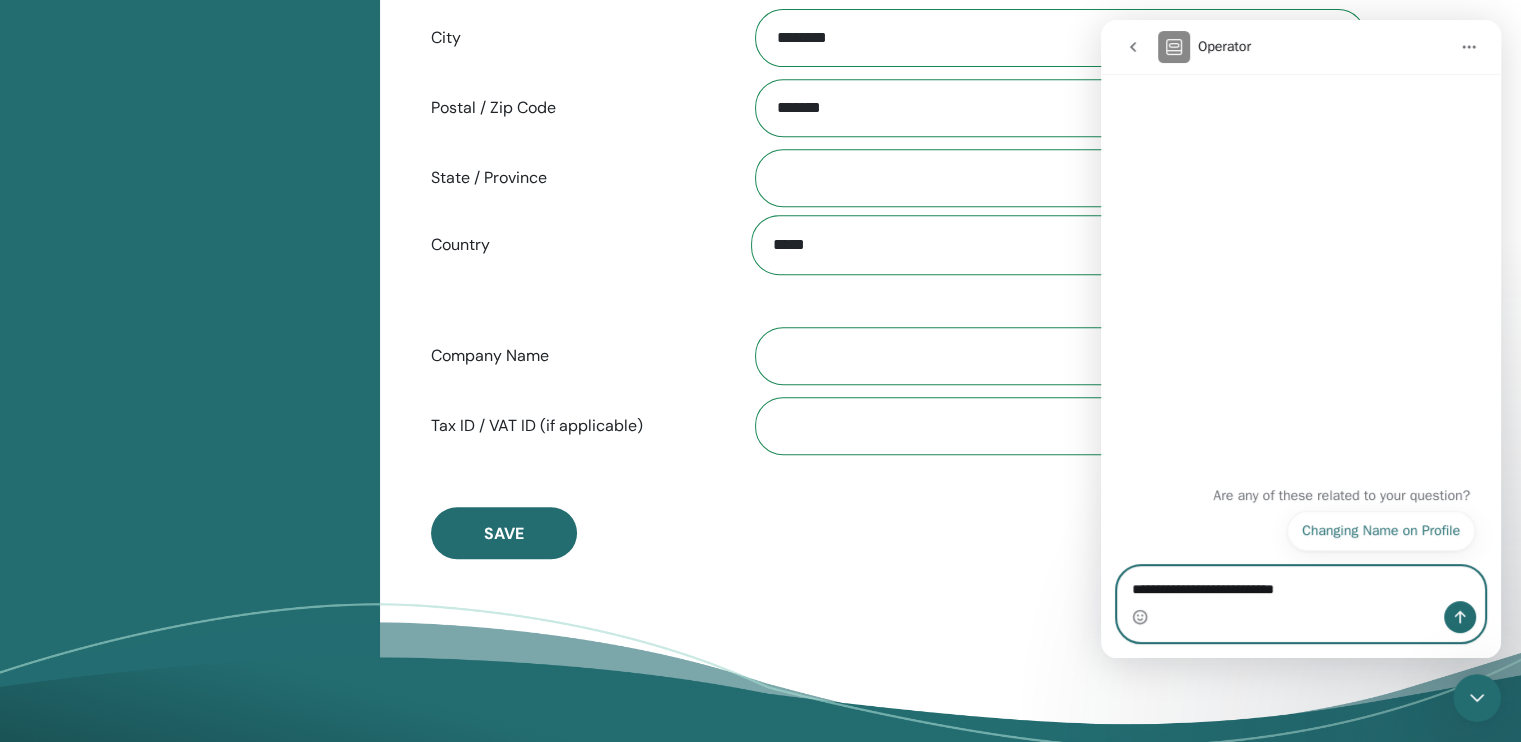 click on "**********" at bounding box center [1301, 584] 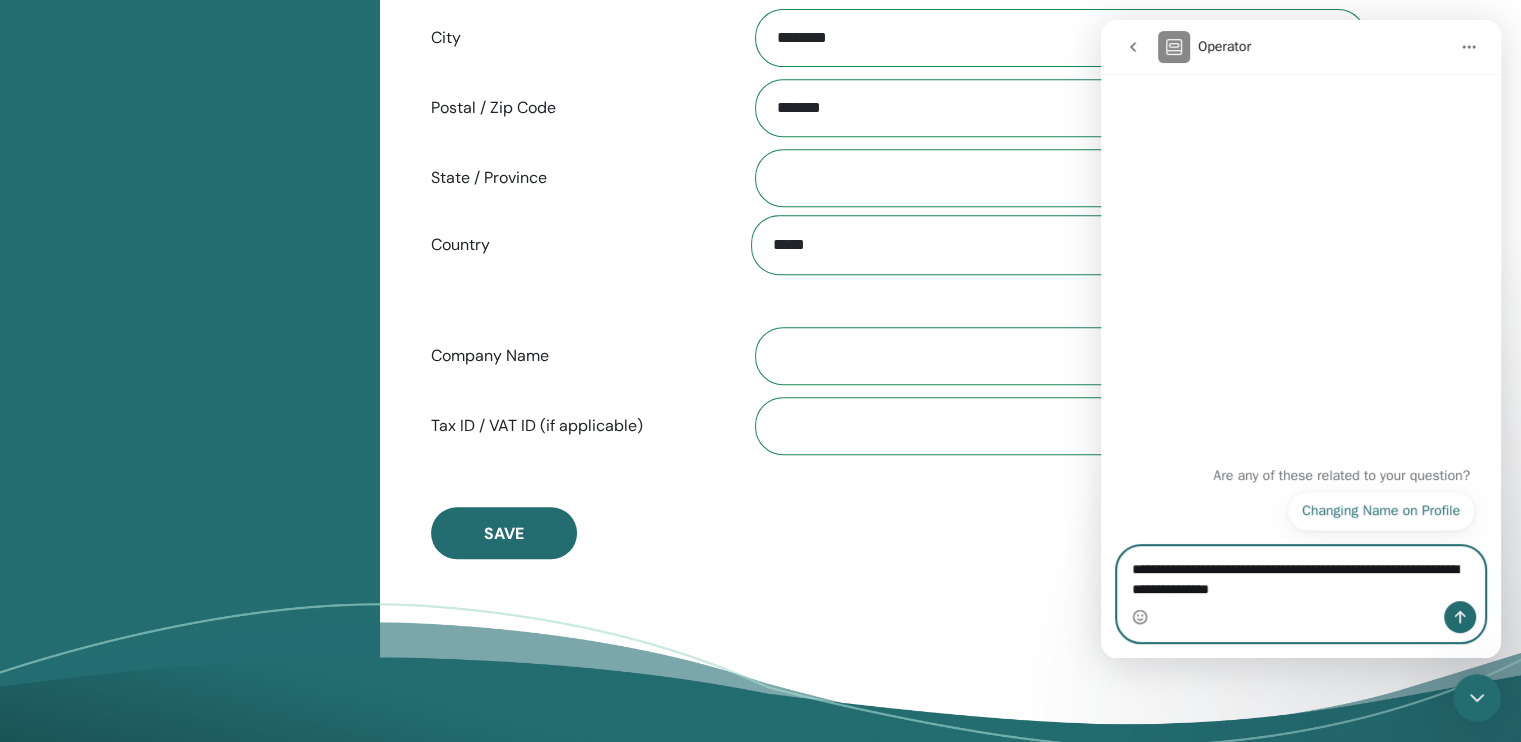 type on "**********" 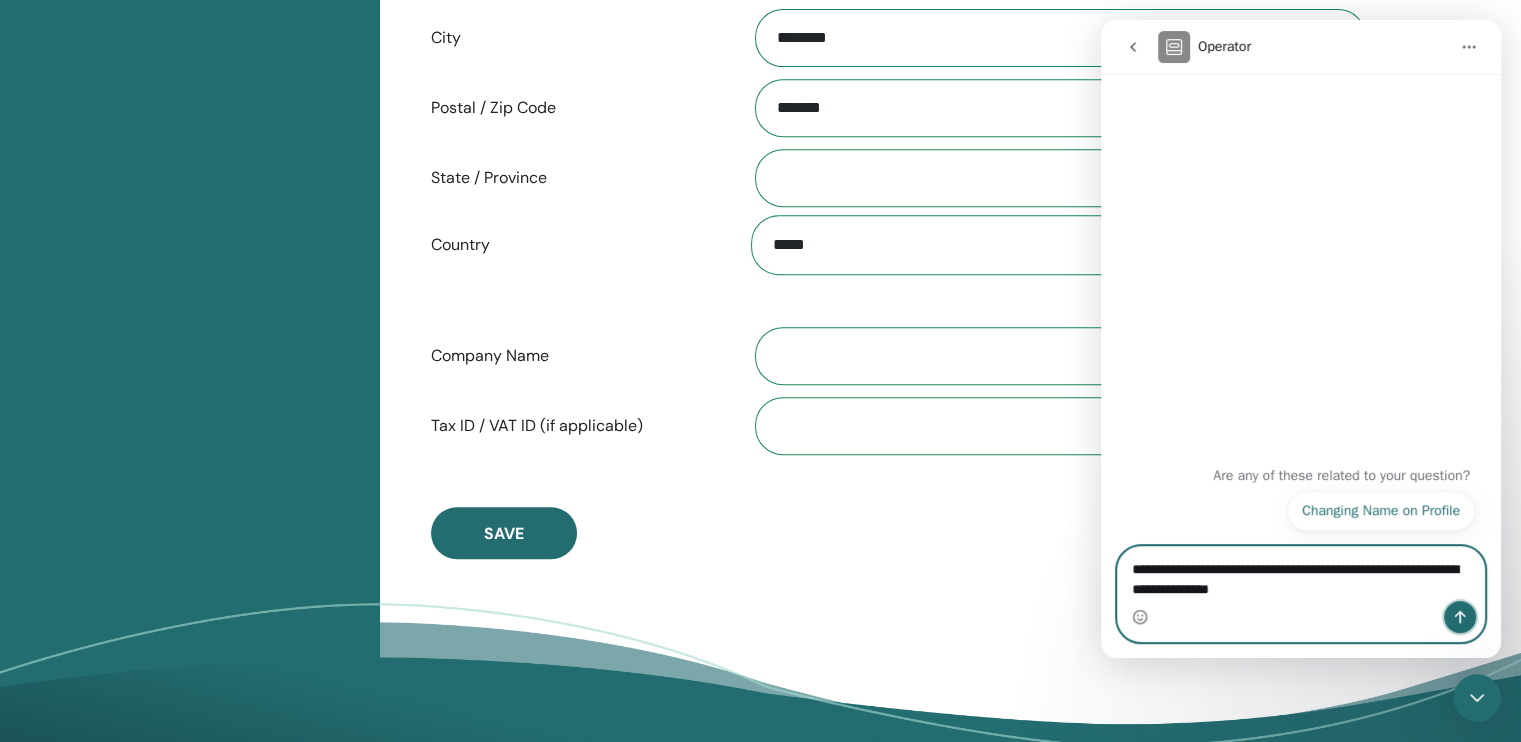 click at bounding box center [1460, 617] 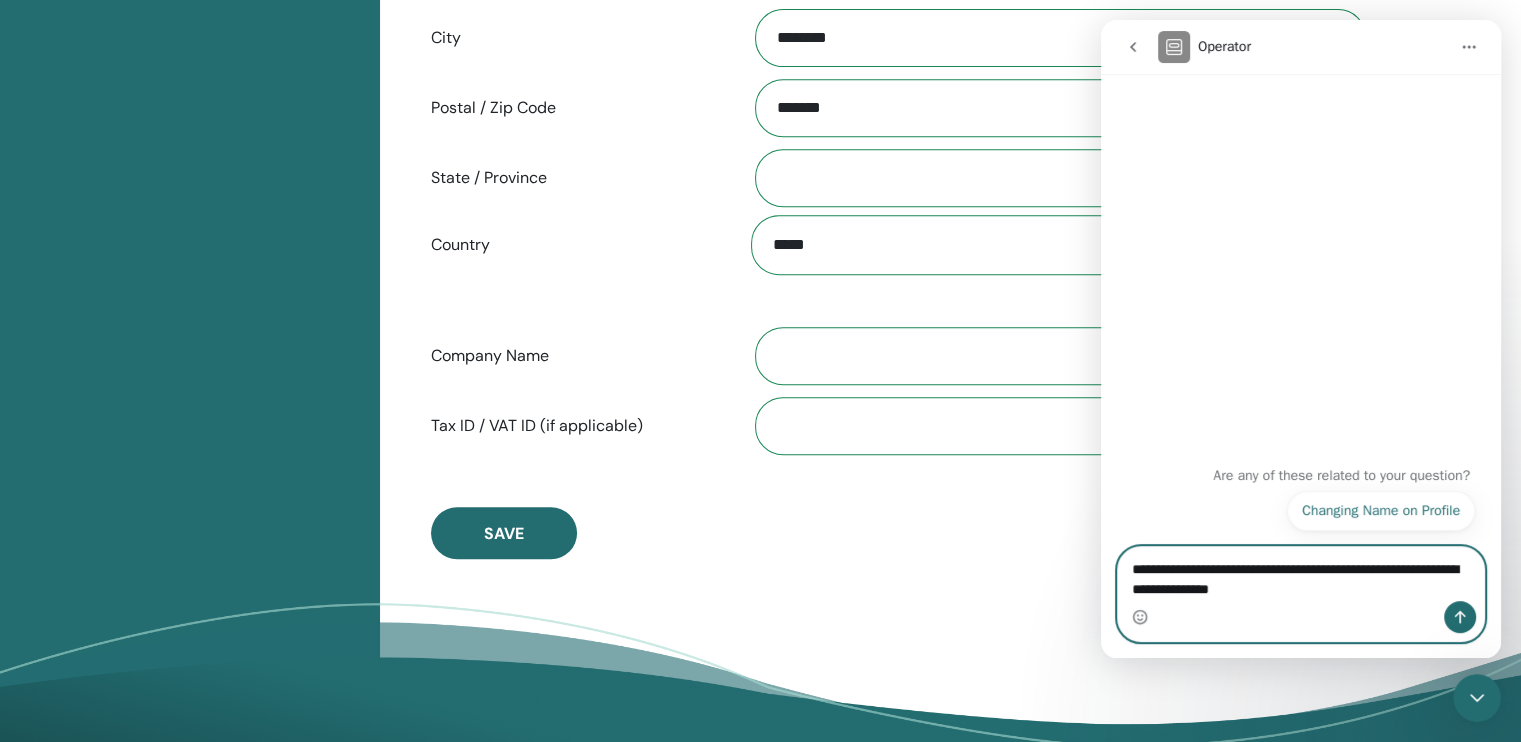 type 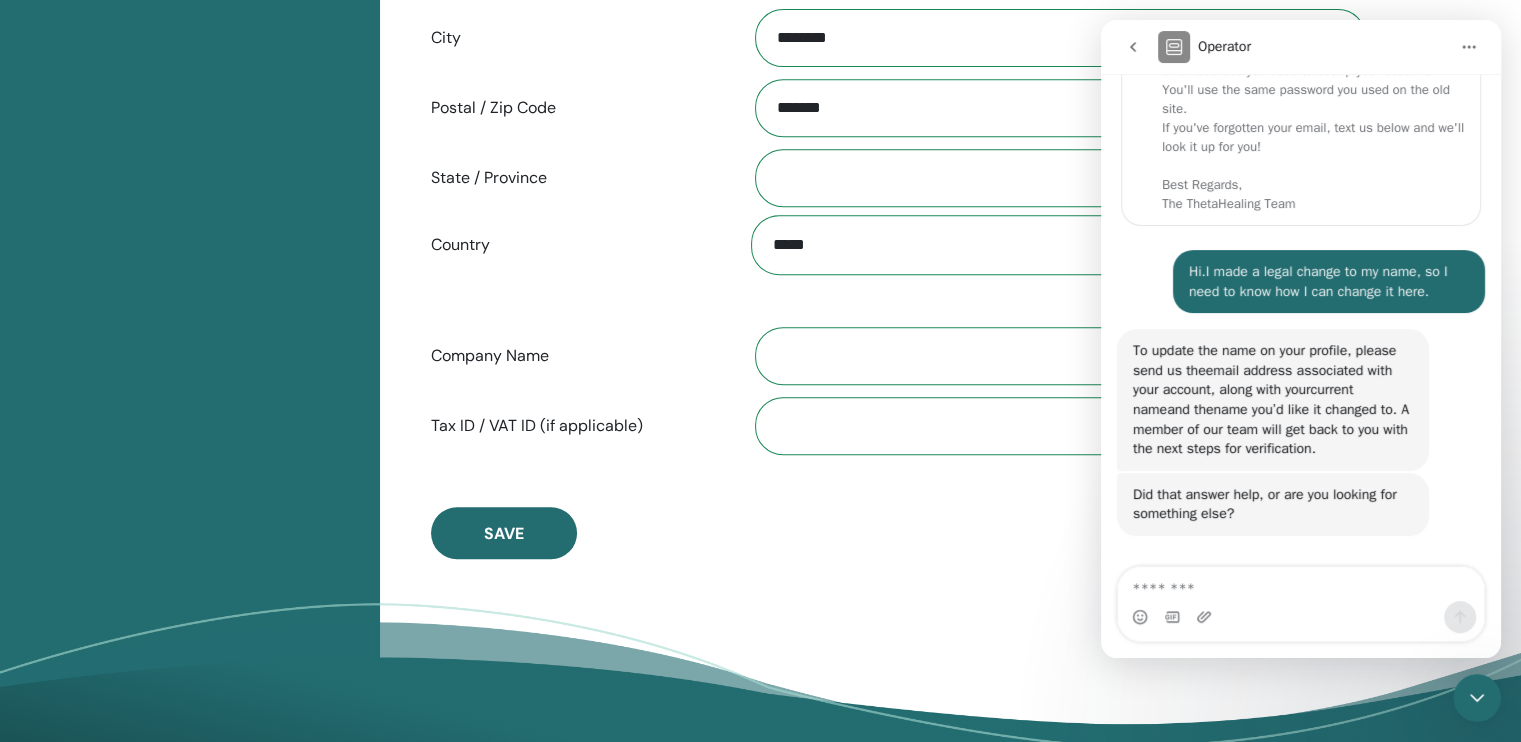 scroll, scrollTop: 220, scrollLeft: 0, axis: vertical 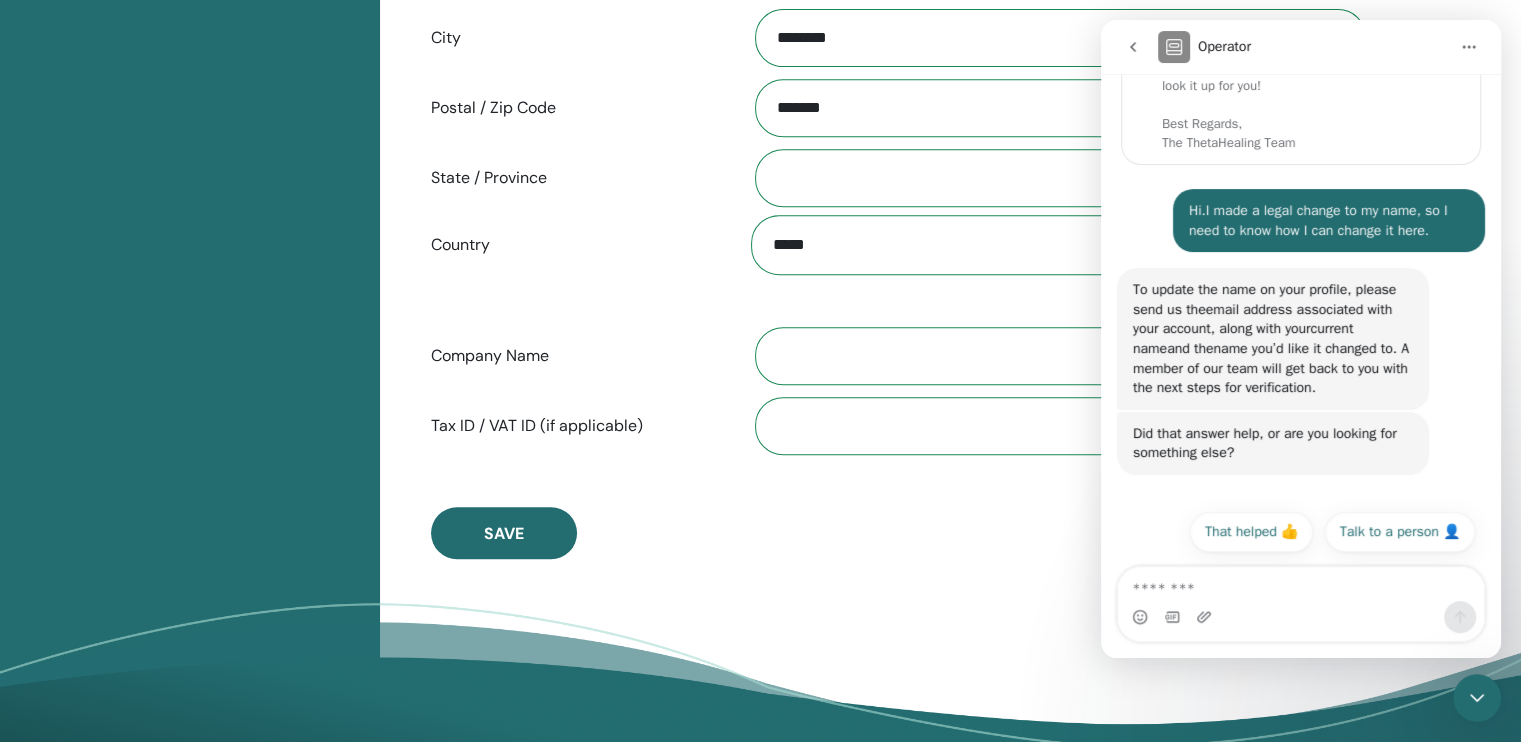 click at bounding box center [1301, 584] 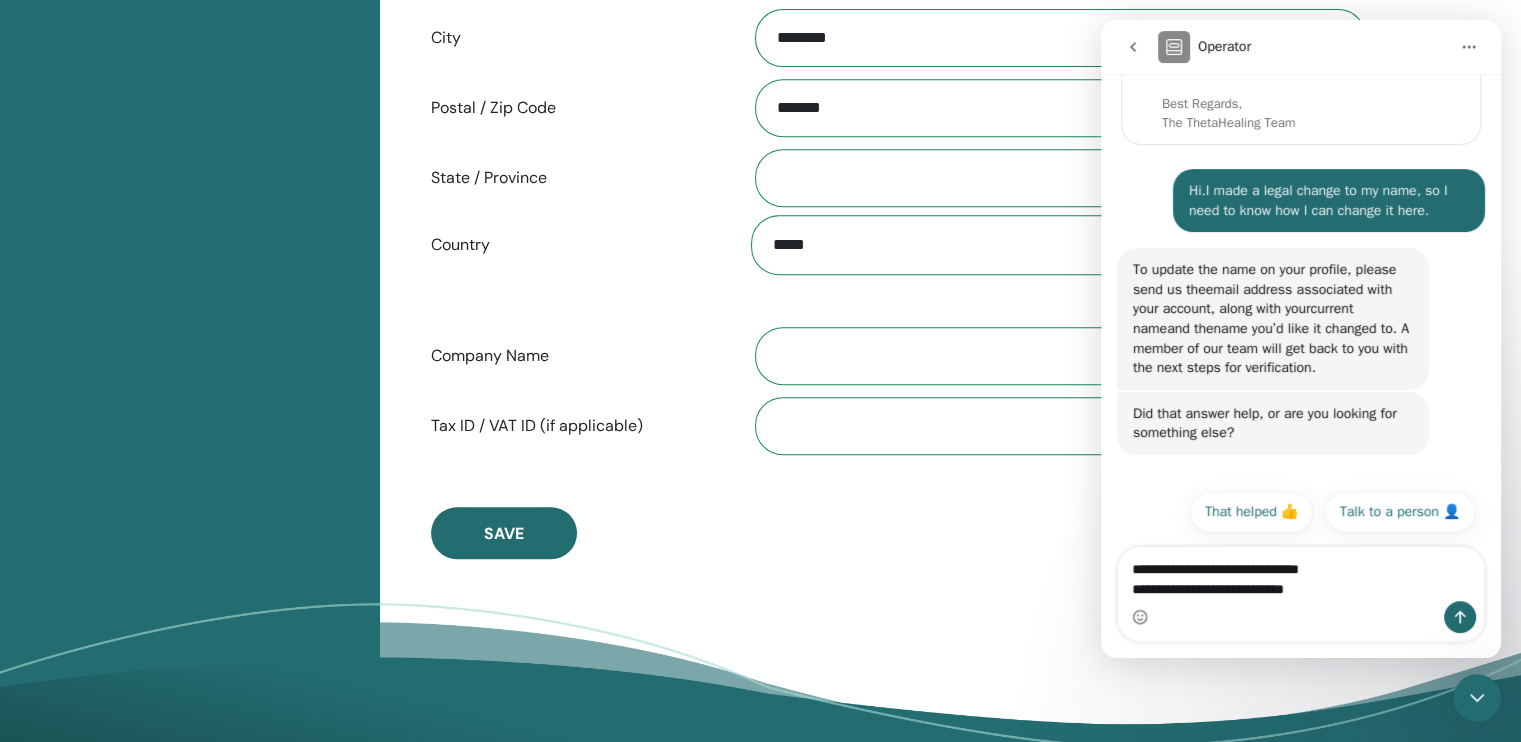 scroll, scrollTop: 260, scrollLeft: 0, axis: vertical 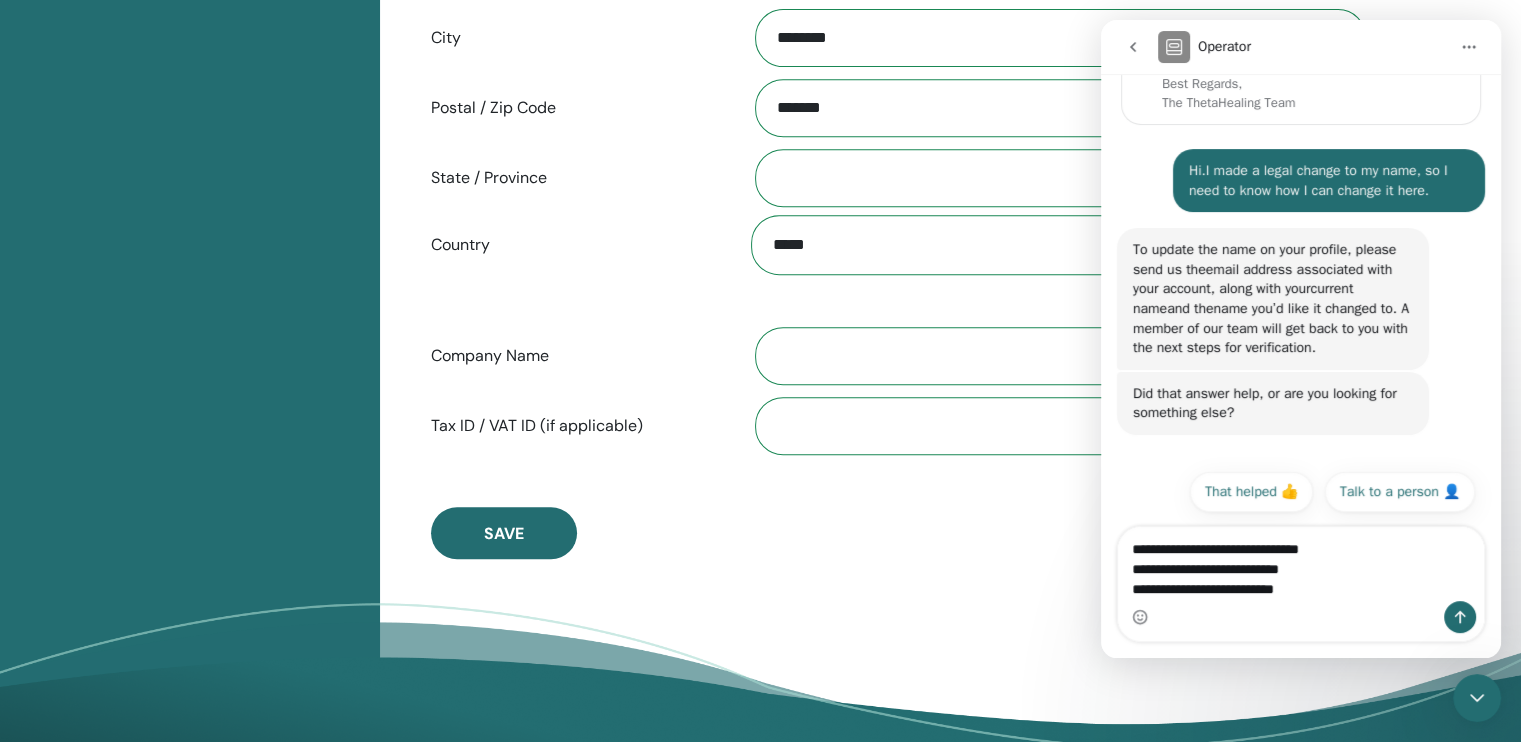 drag, startPoint x: 1348, startPoint y: 593, endPoint x: 1061, endPoint y: 537, distance: 292.41238 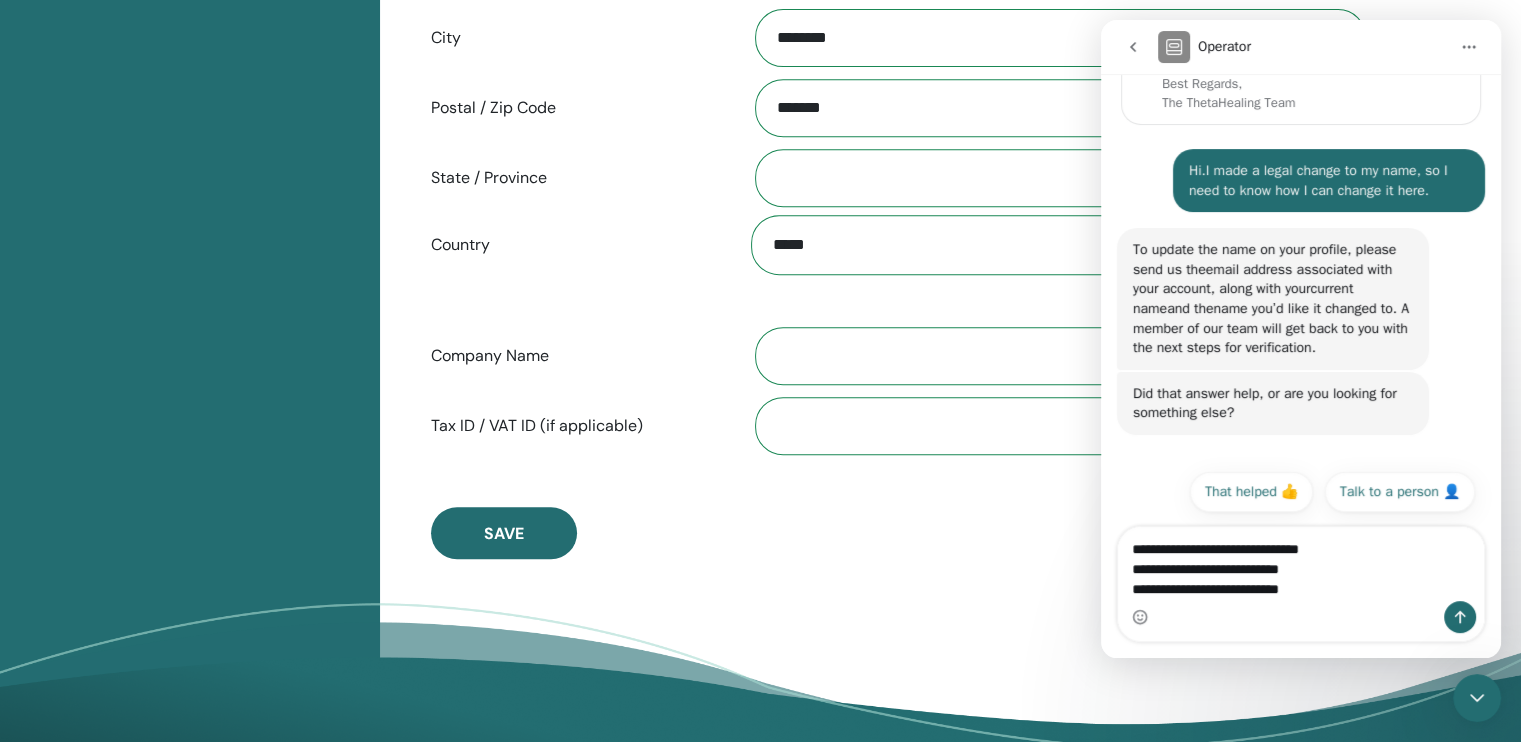 scroll, scrollTop: 280, scrollLeft: 0, axis: vertical 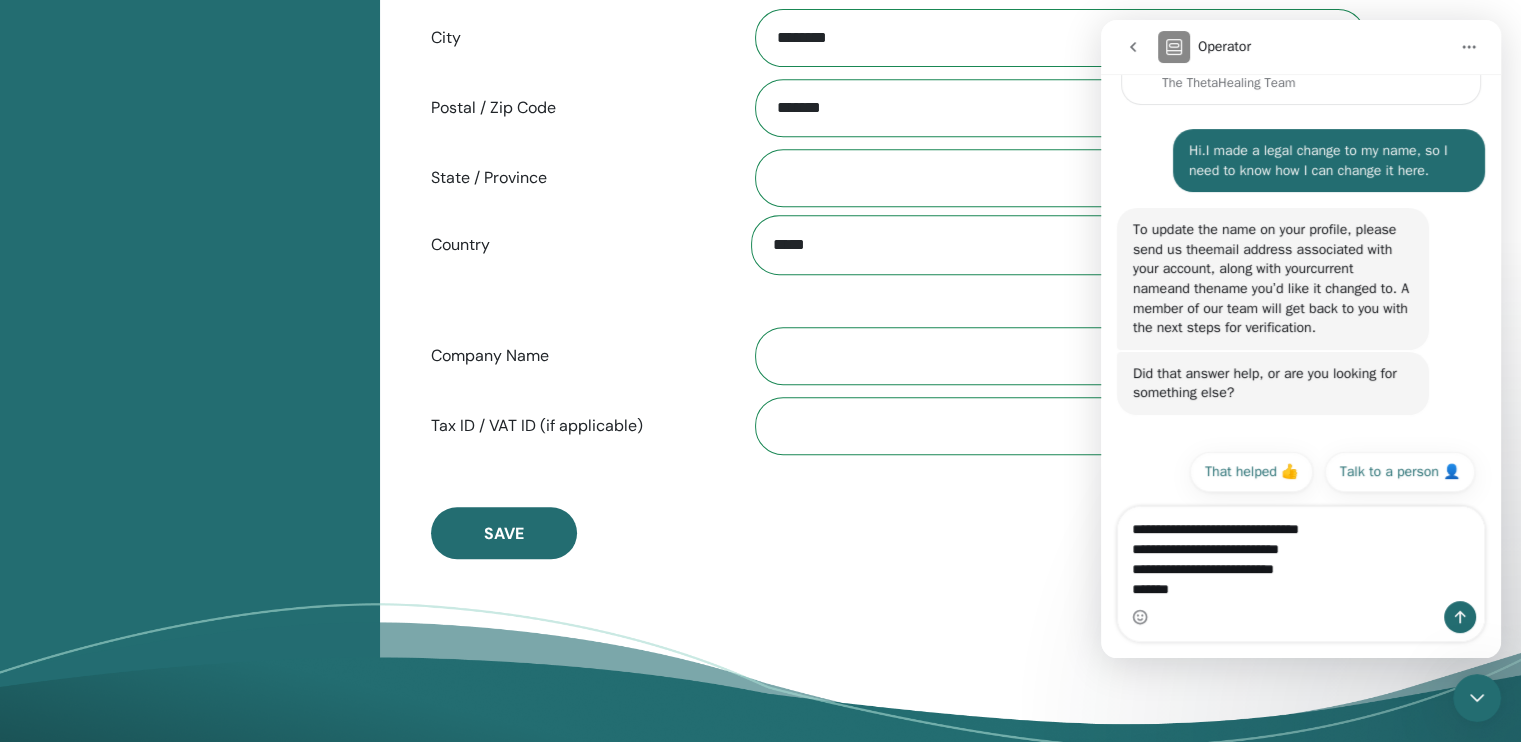 click on "**********" at bounding box center [1301, 554] 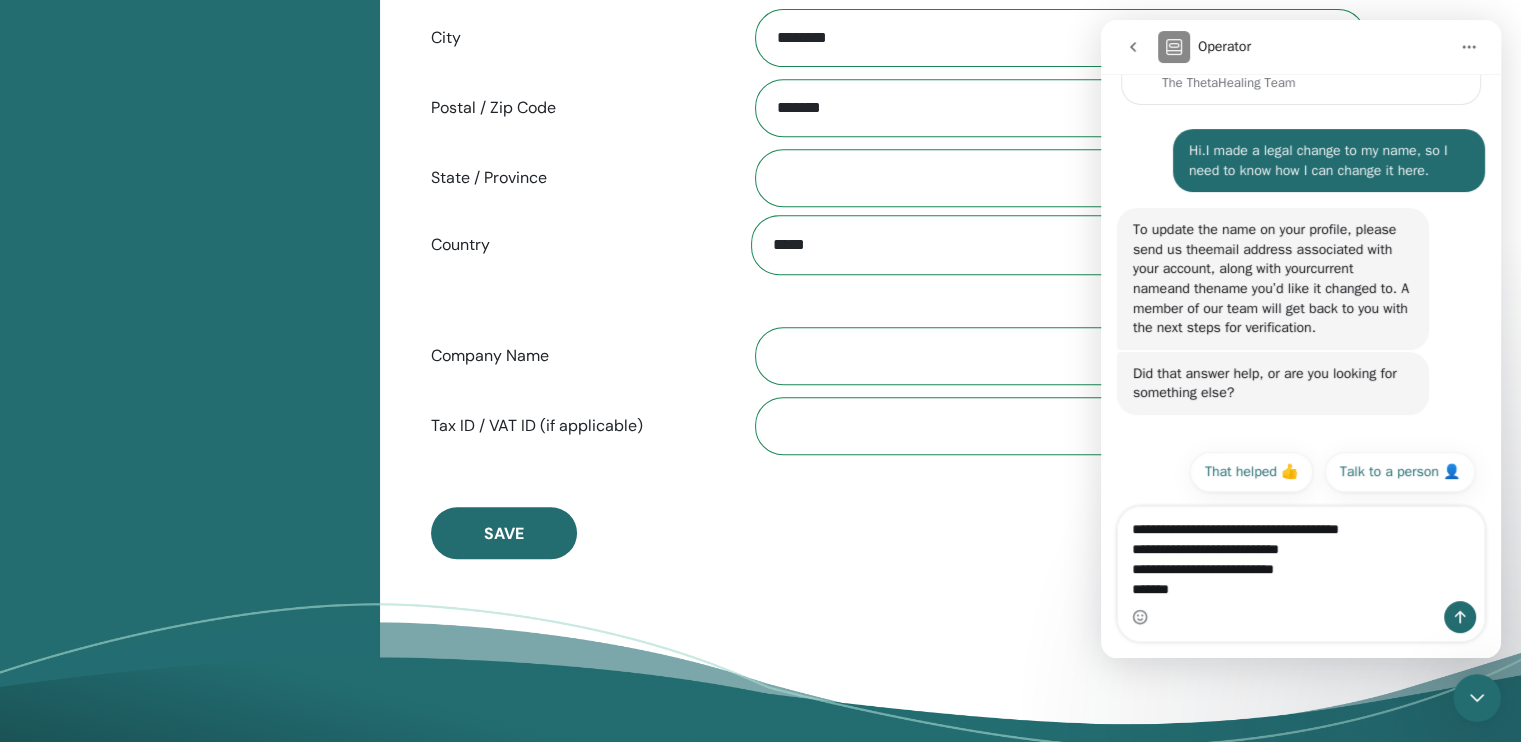 click on "**********" at bounding box center [1301, 554] 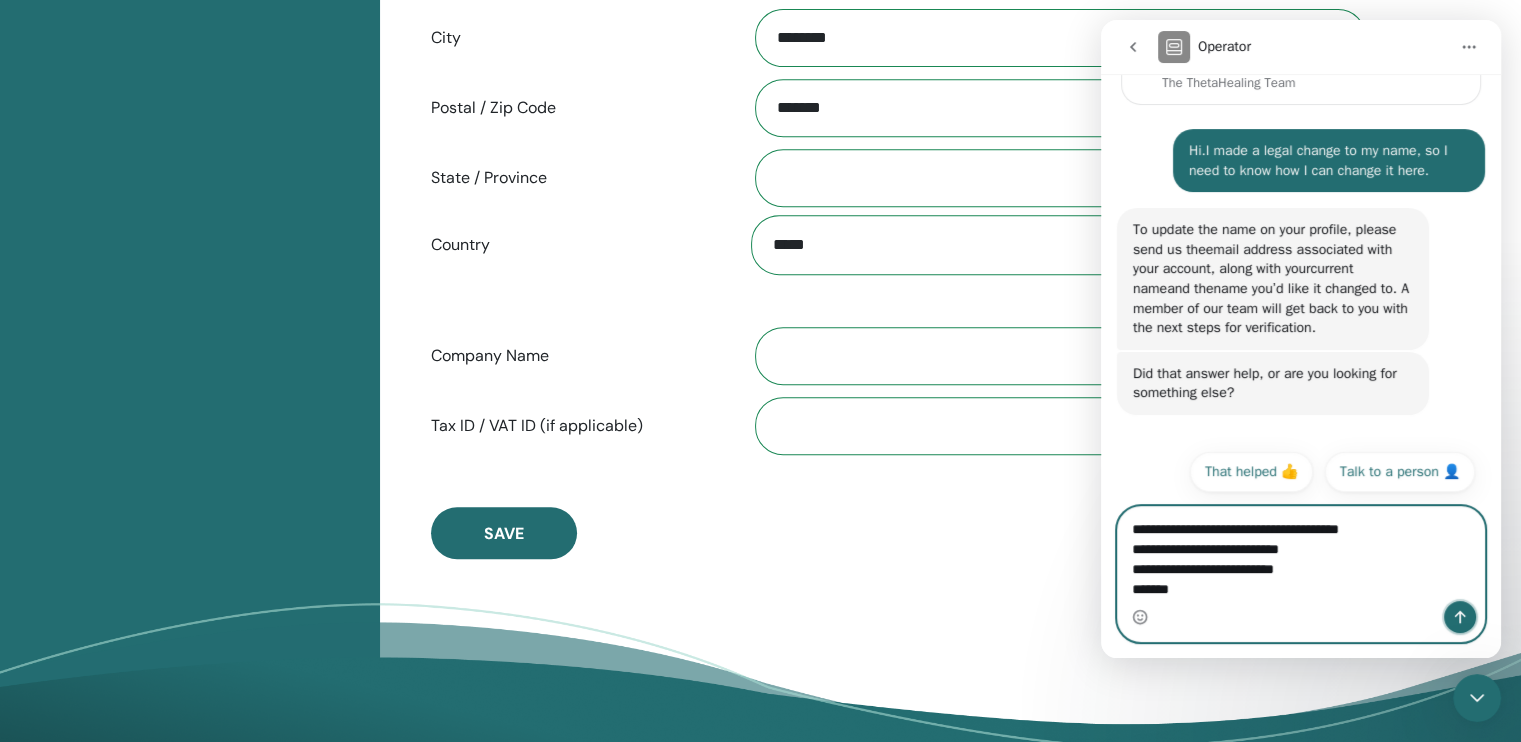click at bounding box center [1460, 617] 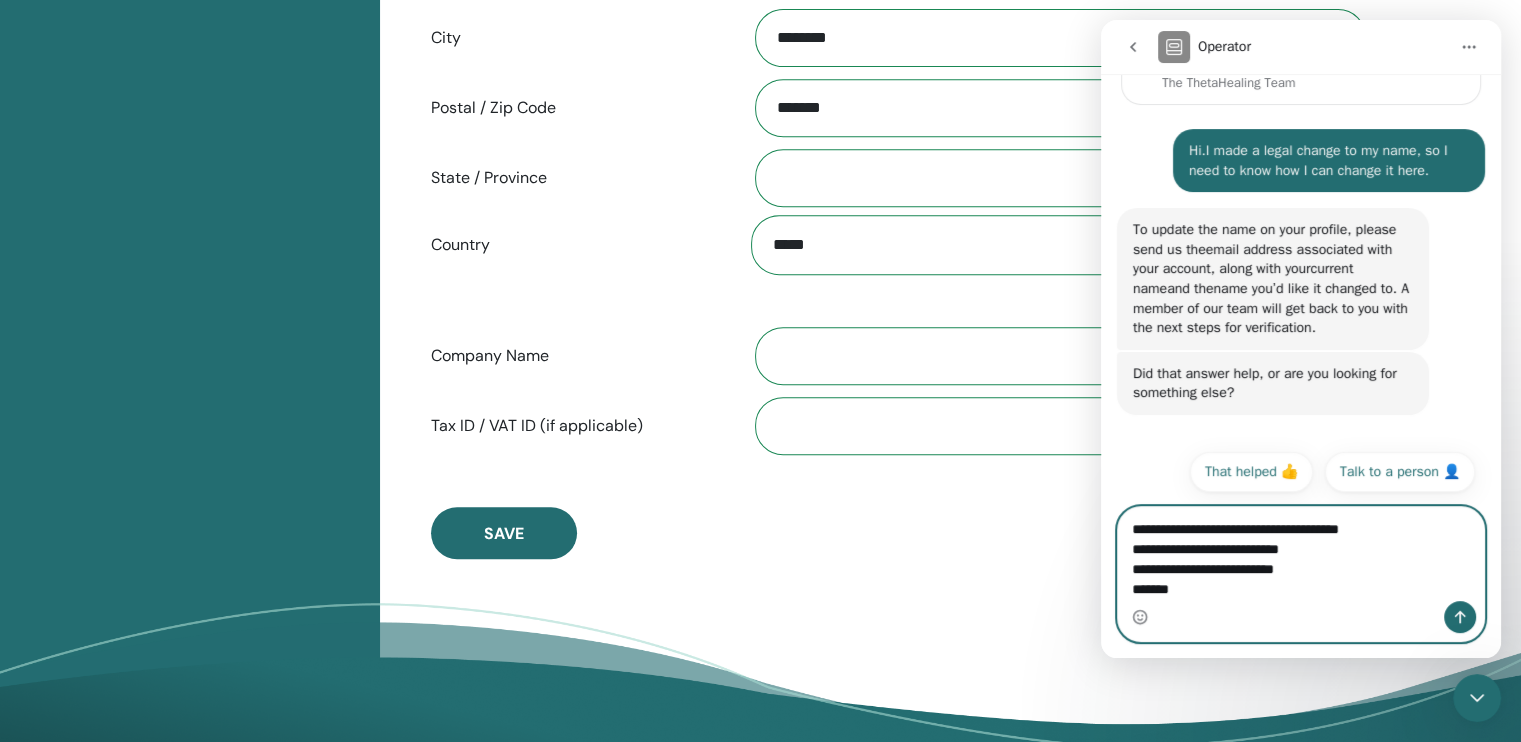 type 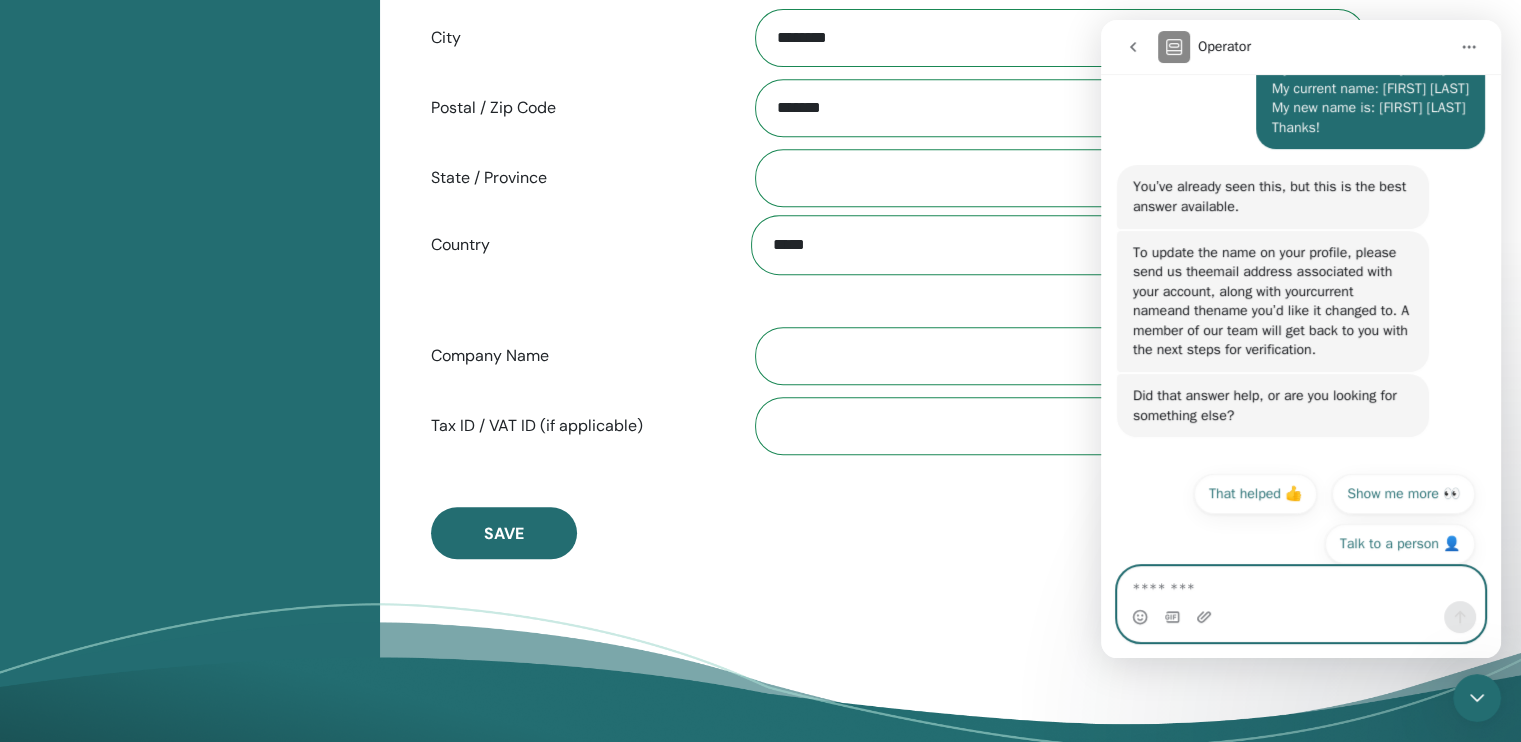 scroll, scrollTop: 675, scrollLeft: 0, axis: vertical 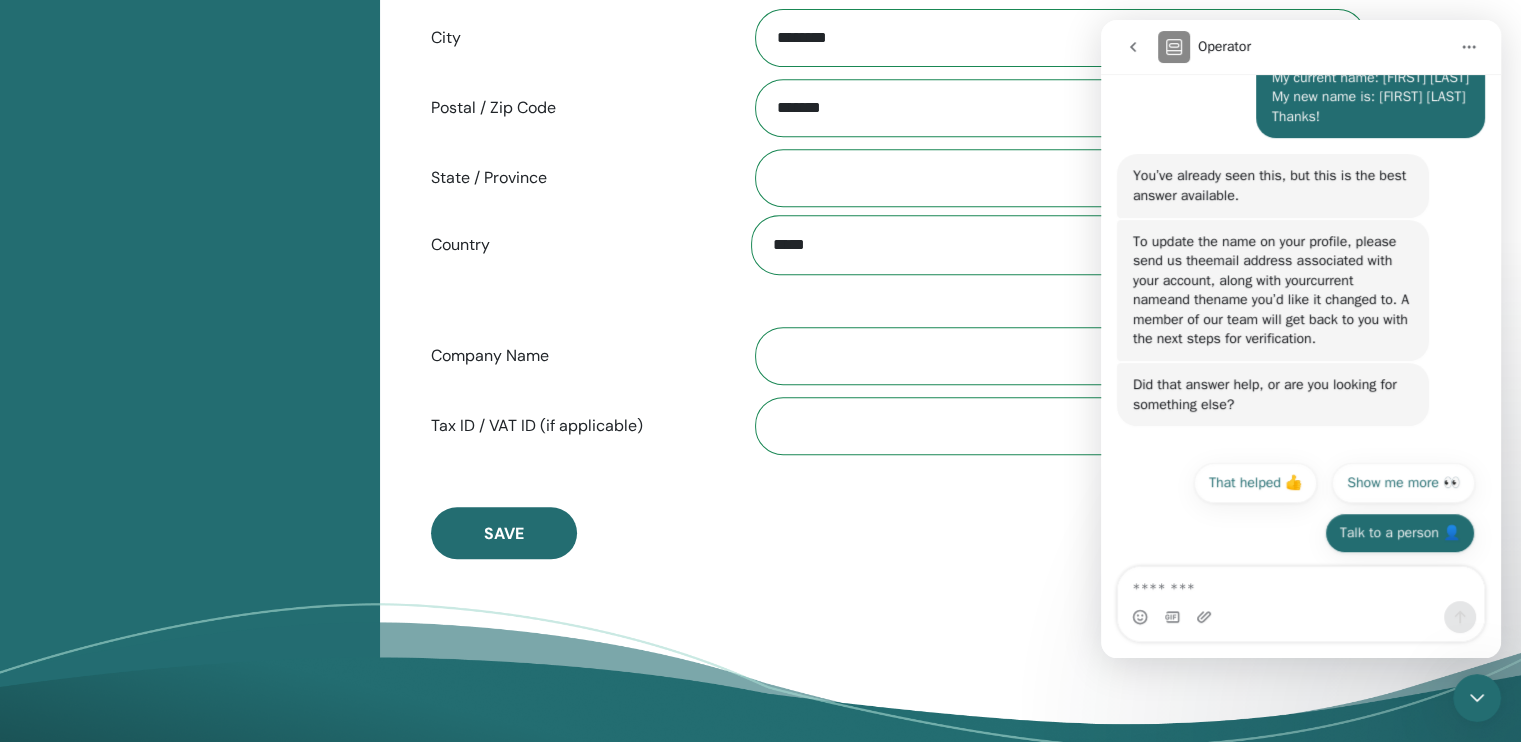 click on "Talk to a person 👤" at bounding box center (1400, 533) 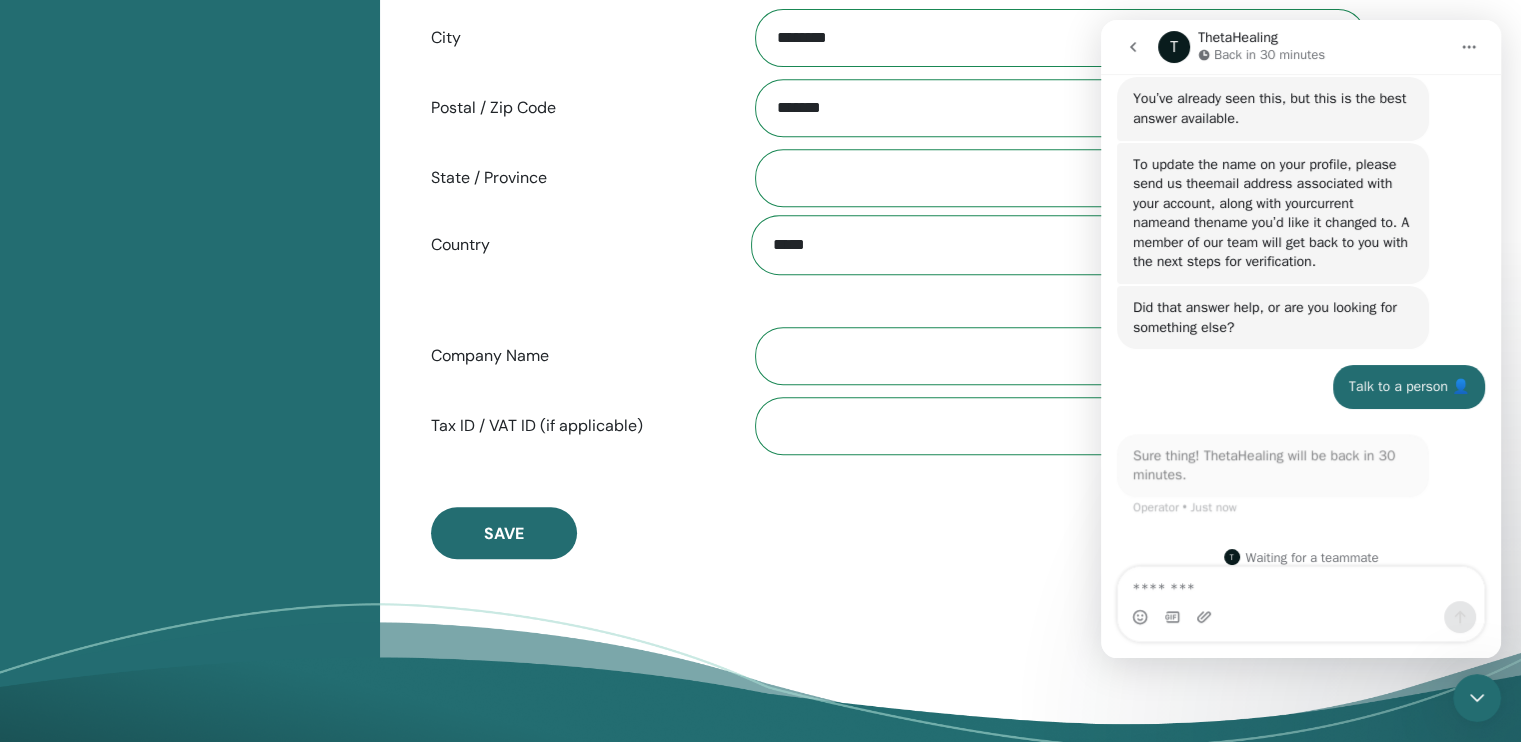 scroll, scrollTop: 771, scrollLeft: 0, axis: vertical 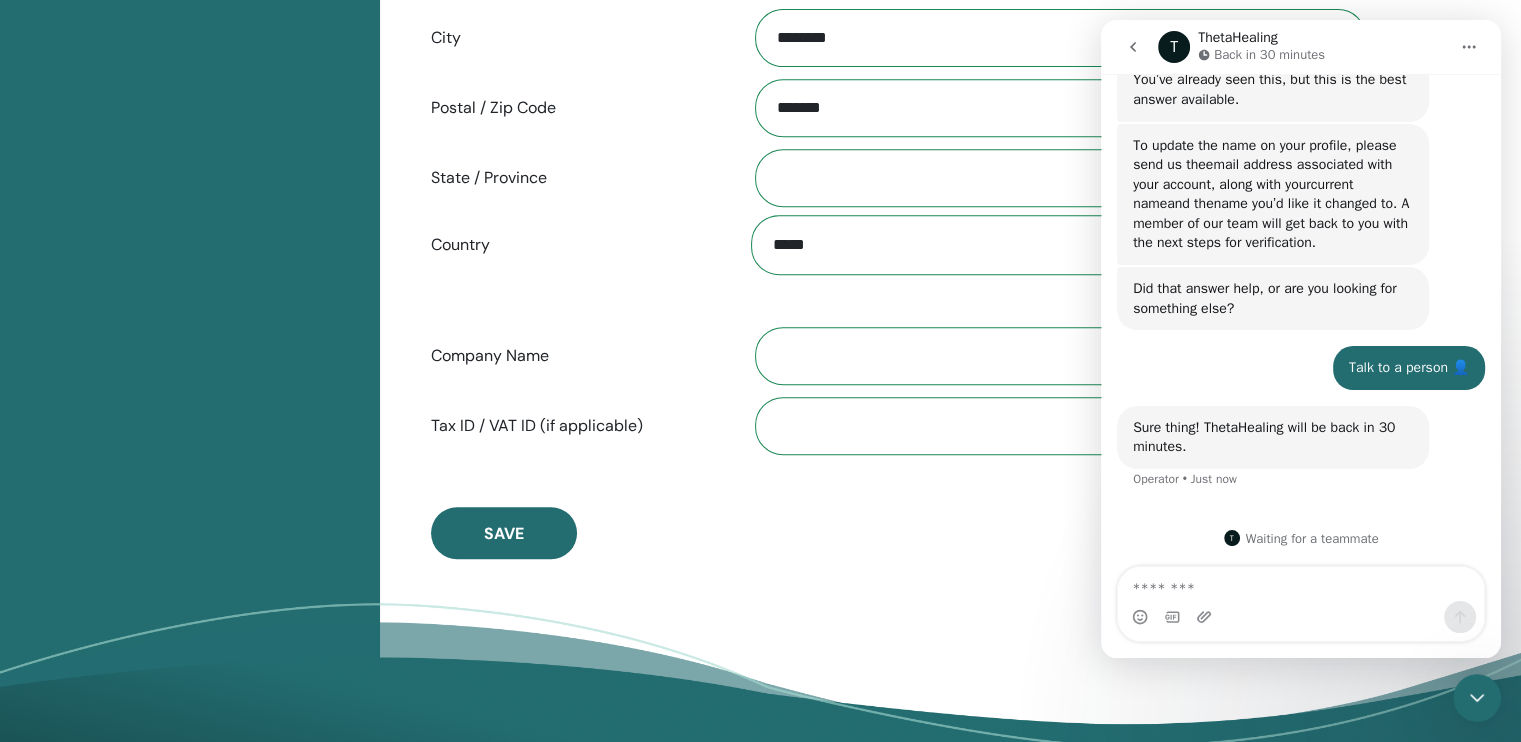 click 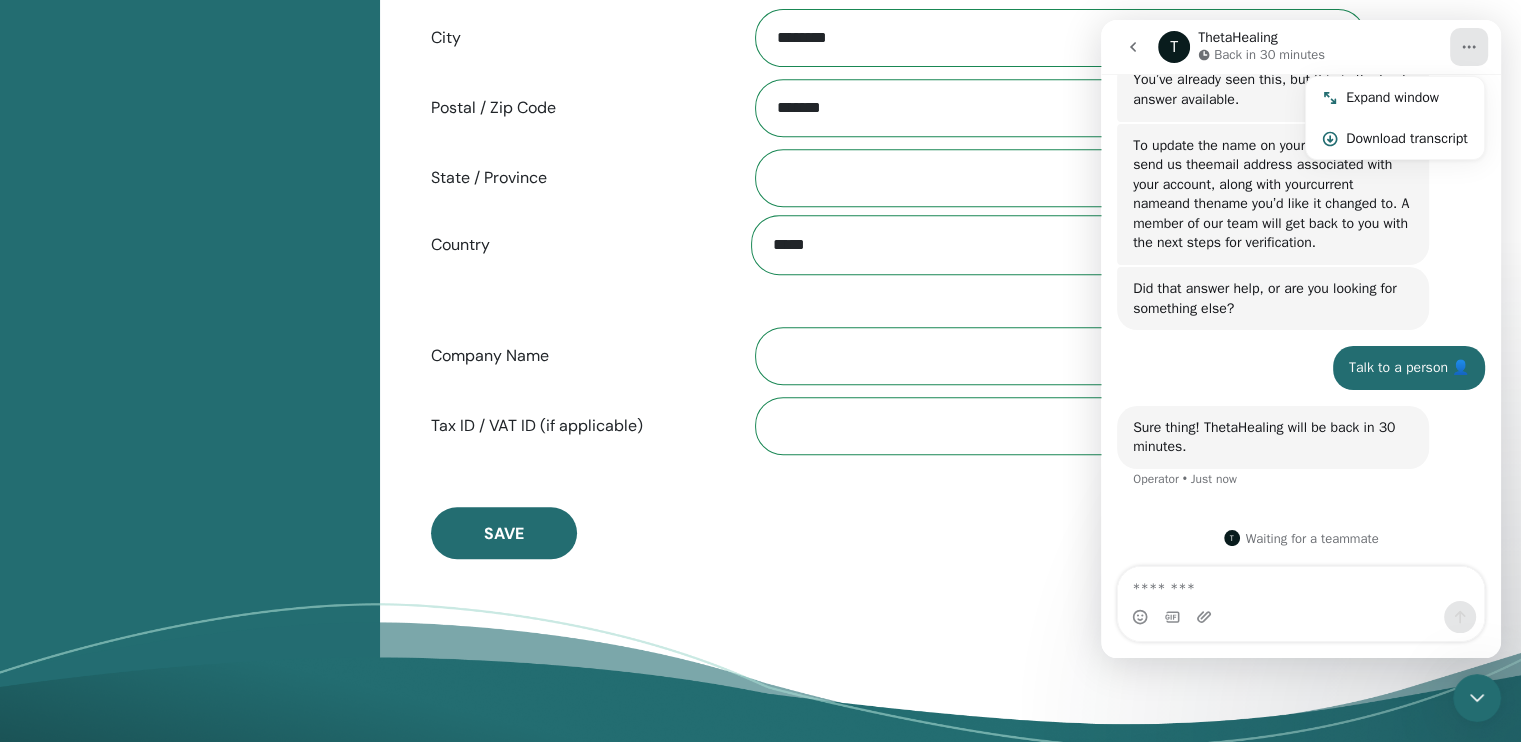 click on "Subscribe to Our Newsletter
Receive regular ThetaHealing updates!
Theta Healing
What is ThetaHealing" at bounding box center (760, 934) 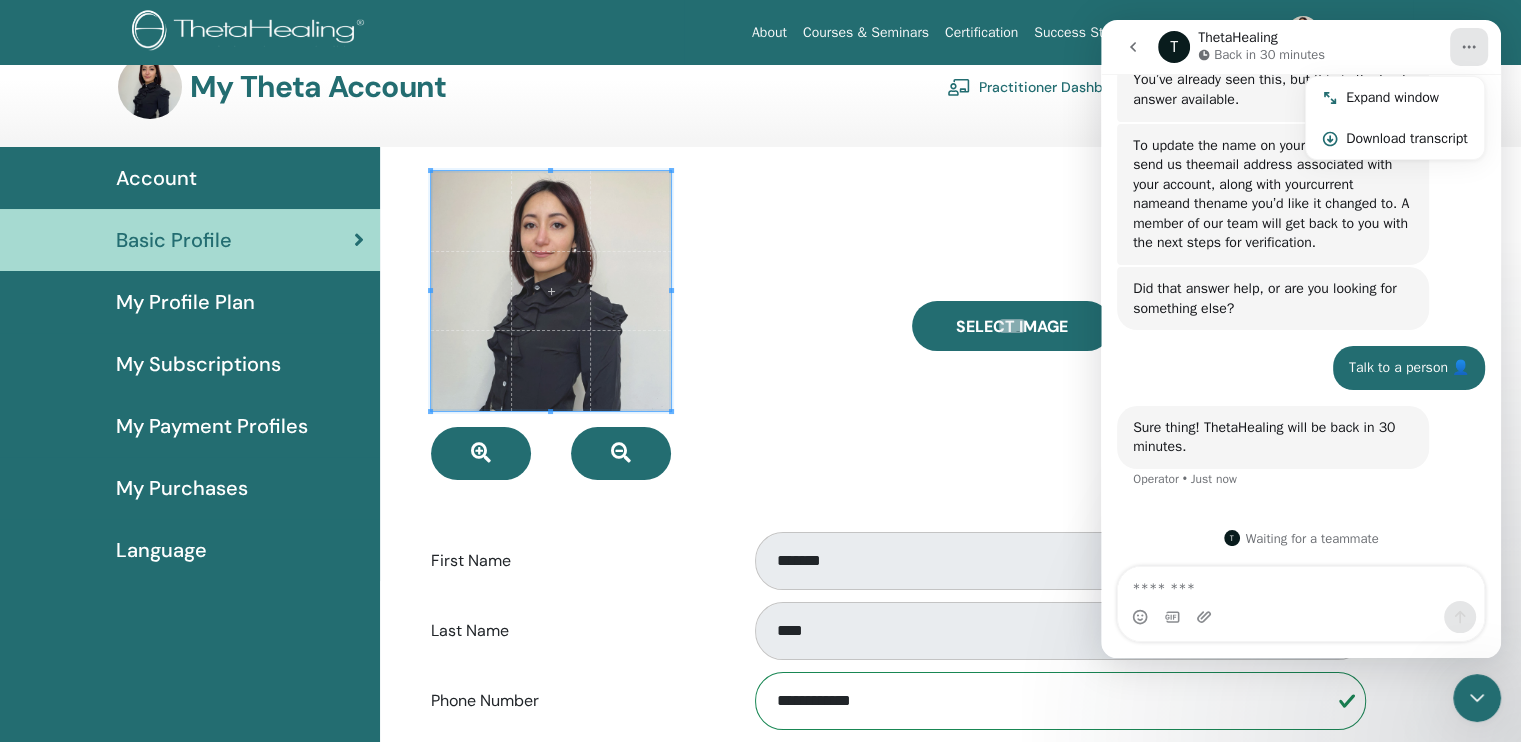 scroll, scrollTop: 0, scrollLeft: 0, axis: both 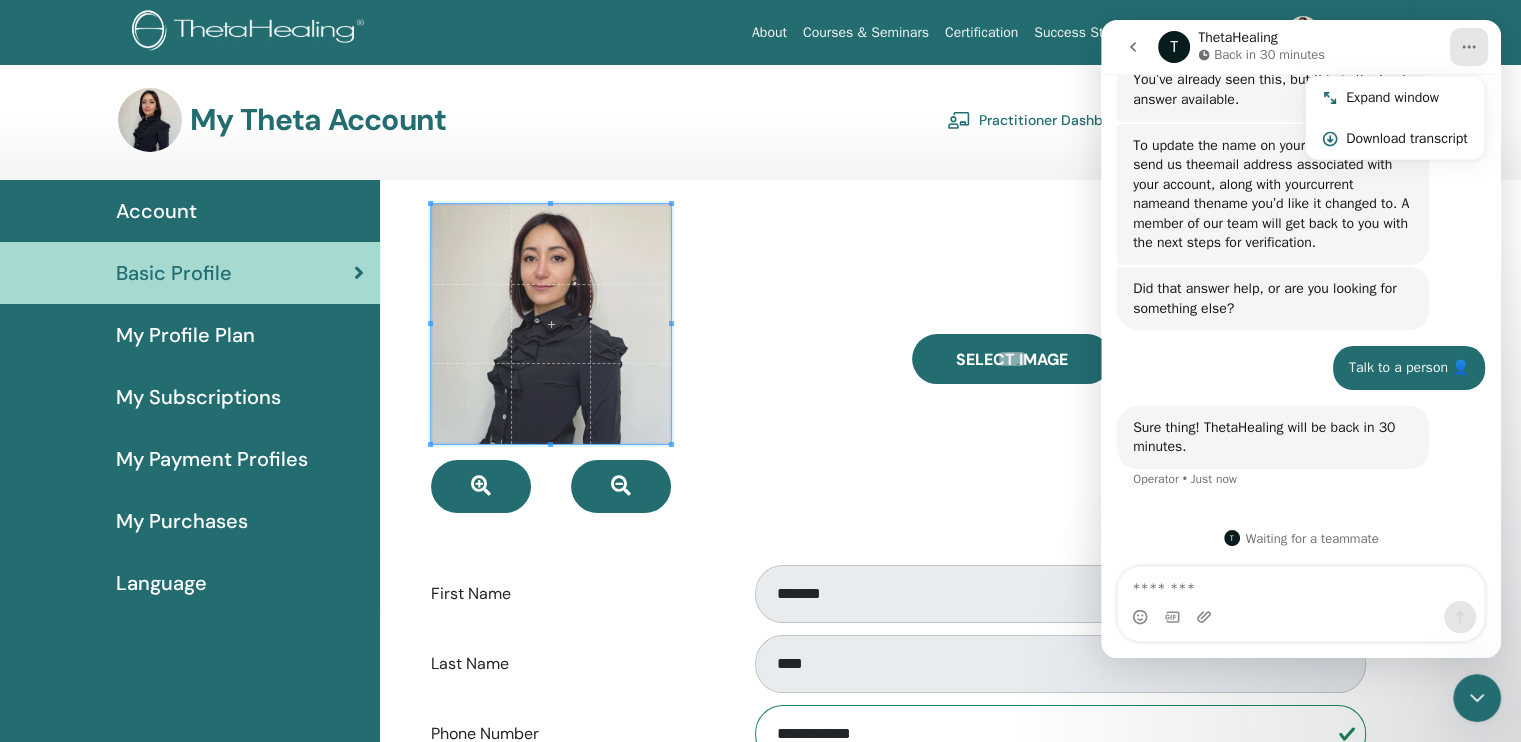 click at bounding box center [1469, 47] 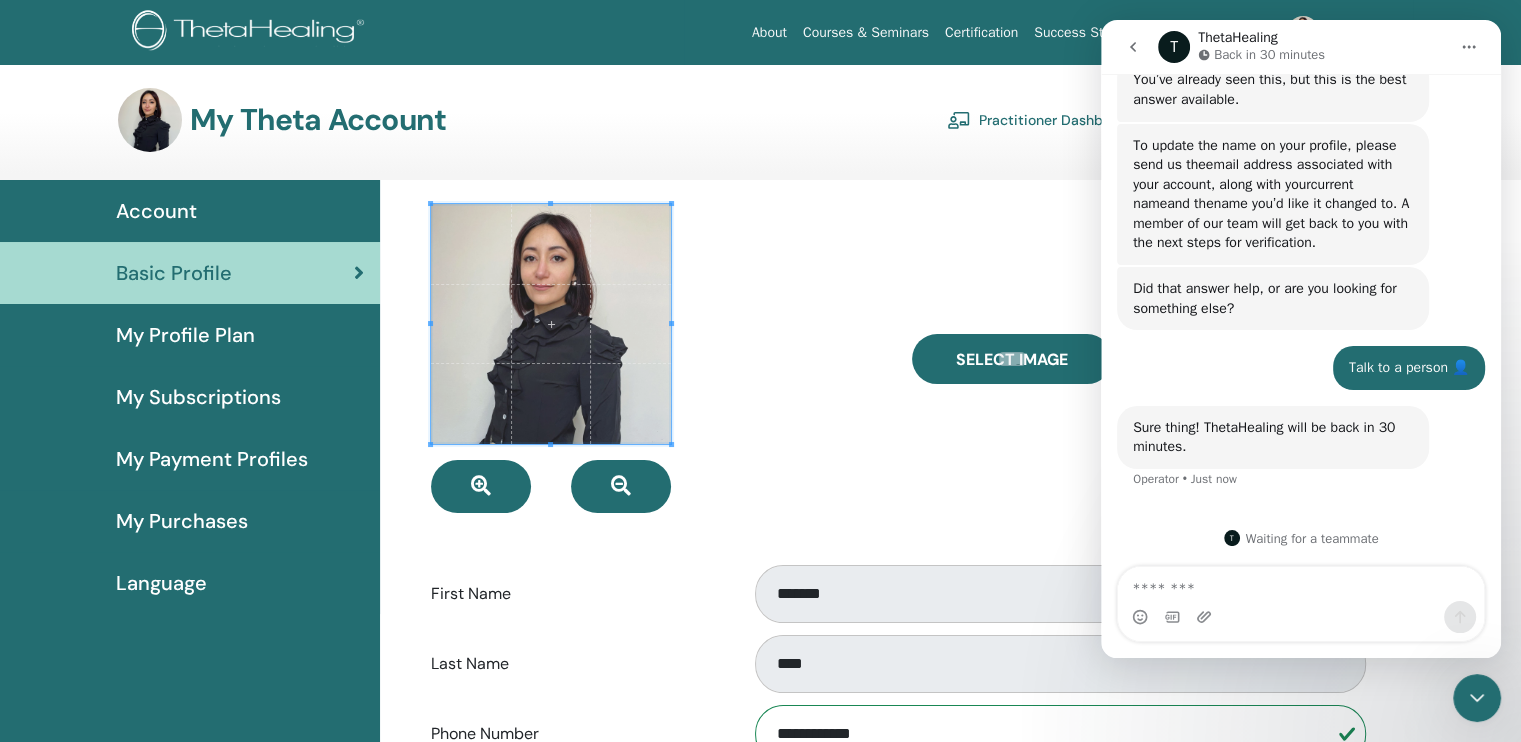 click on "T ThetaHealing Back in 30 minutes" at bounding box center (1303, 47) 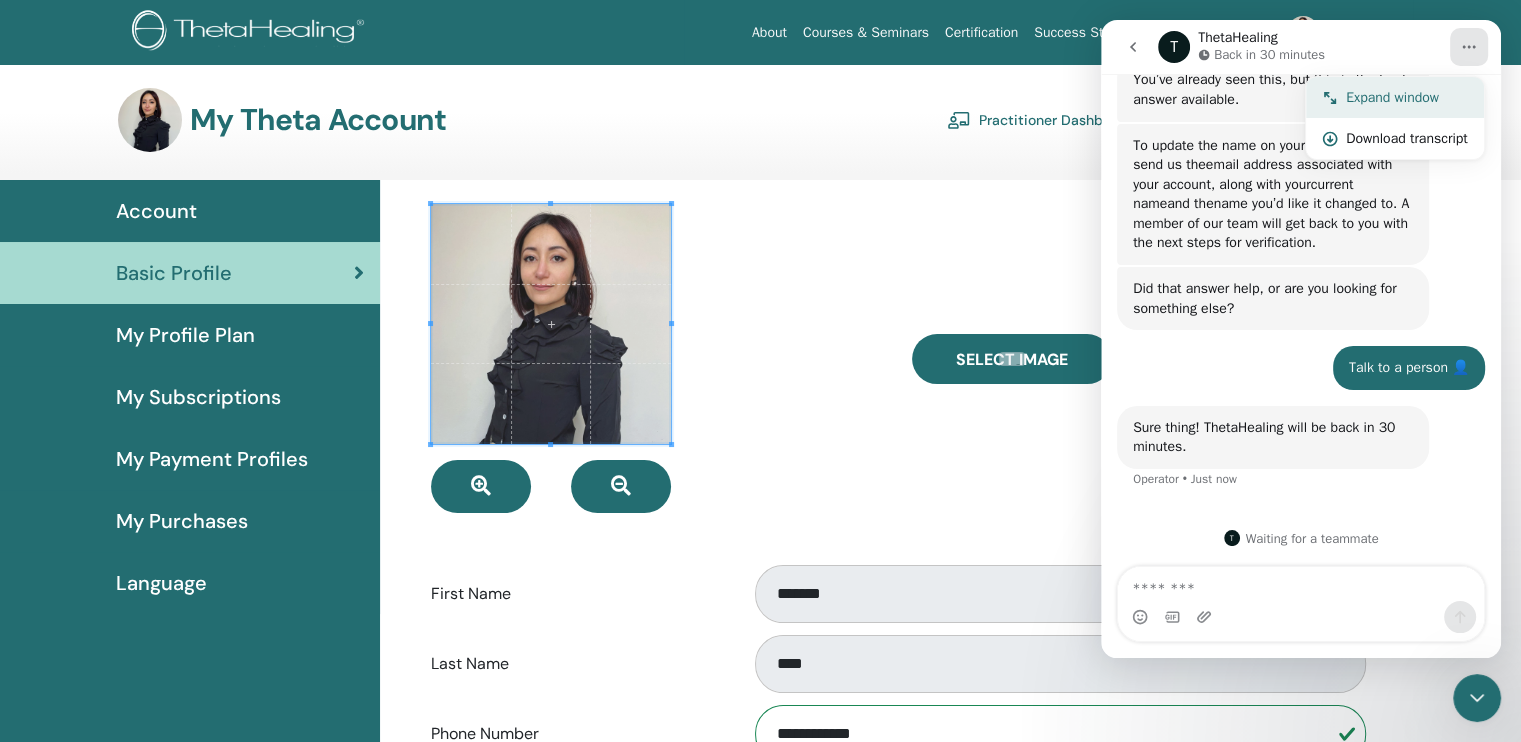 click on "Expand window" at bounding box center [1407, 97] 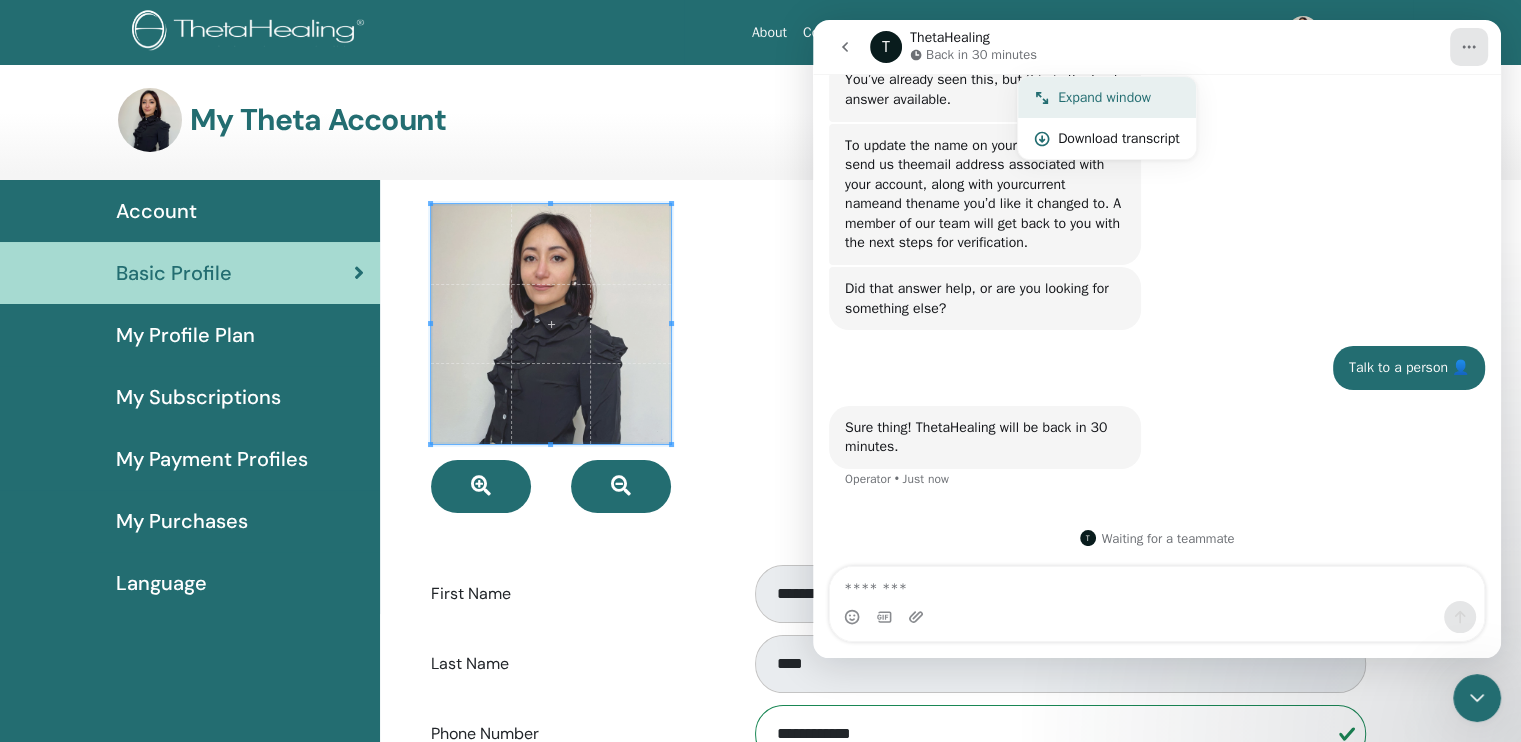 scroll, scrollTop: 516, scrollLeft: 0, axis: vertical 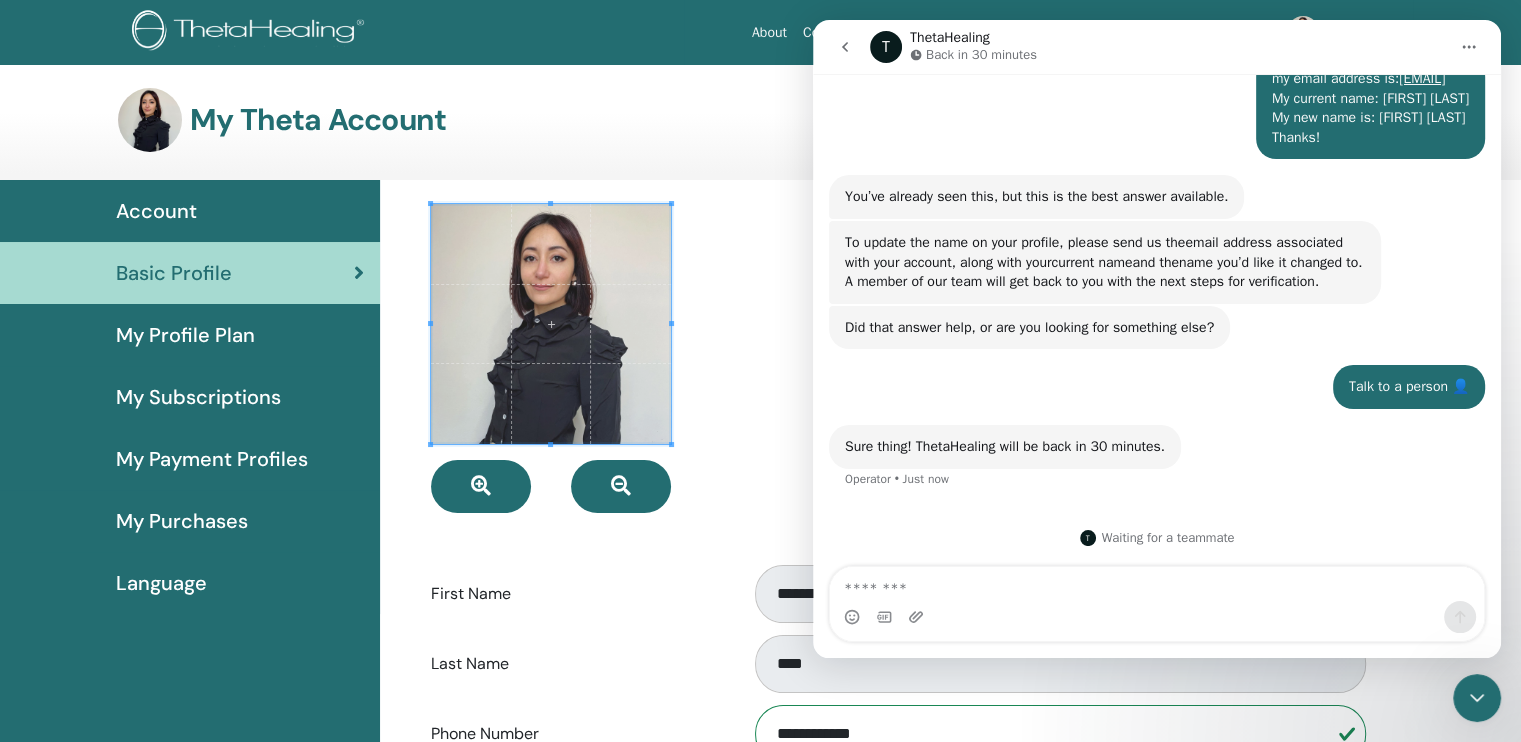 click 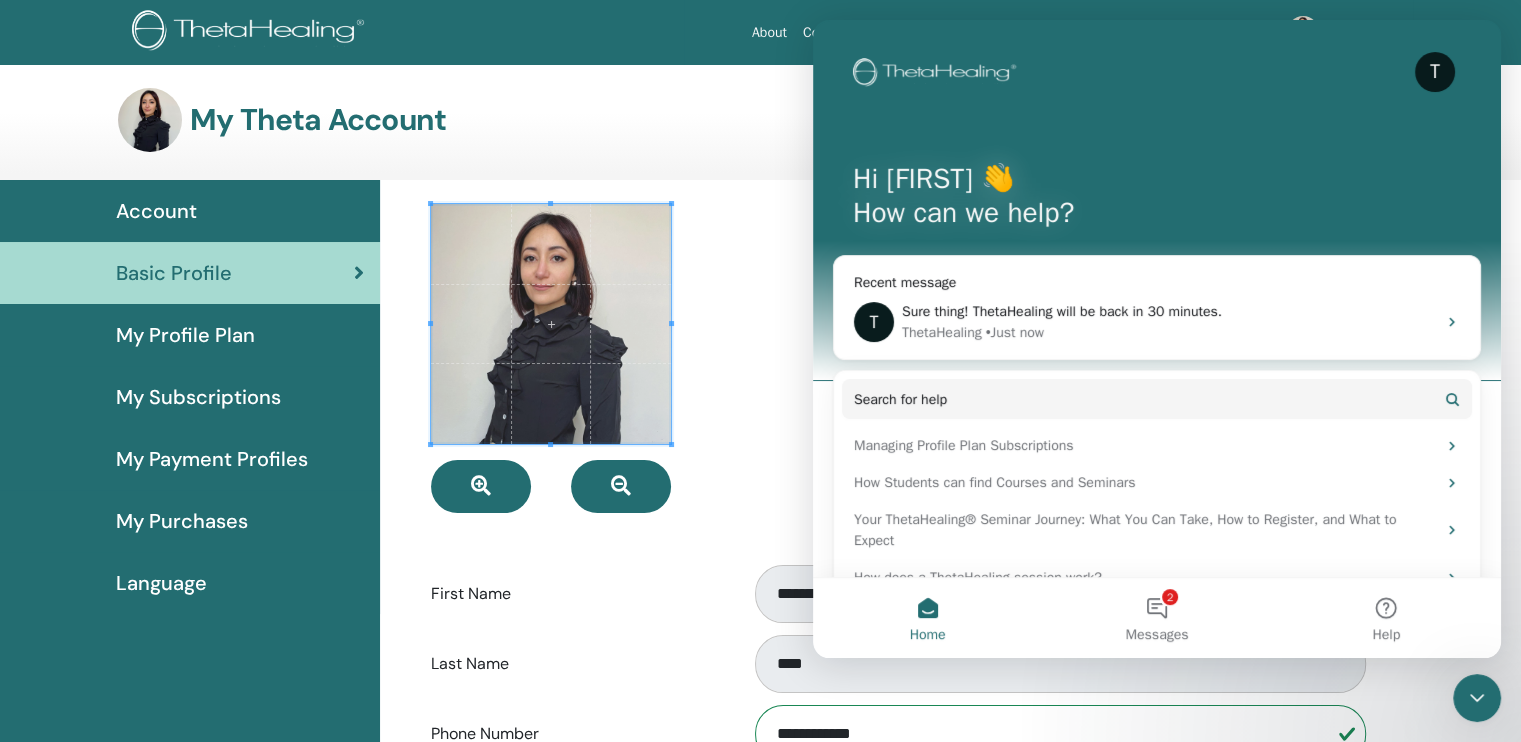 scroll, scrollTop: 0, scrollLeft: 0, axis: both 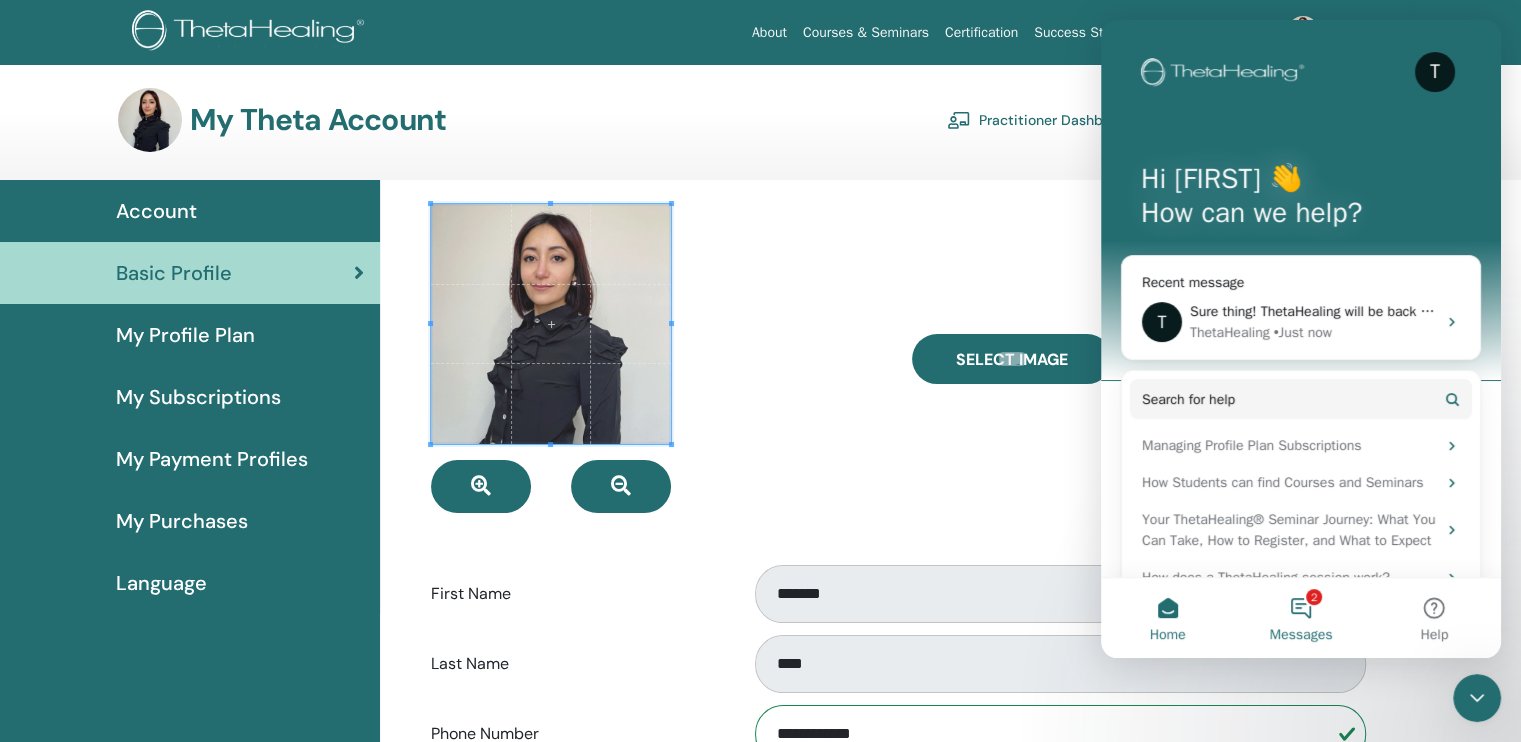 click on "2 Messages" at bounding box center [1300, 618] 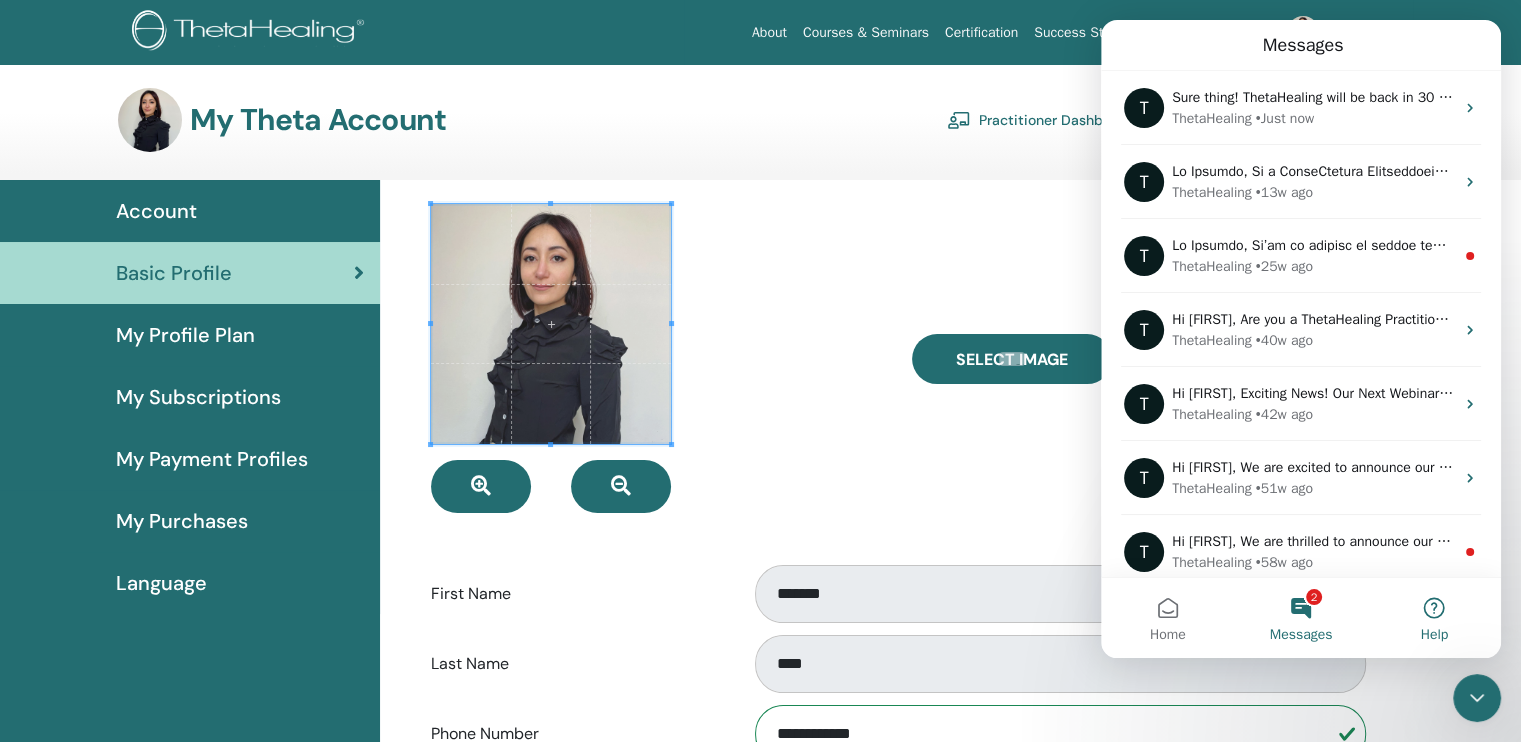 click on "Help" at bounding box center (1434, 618) 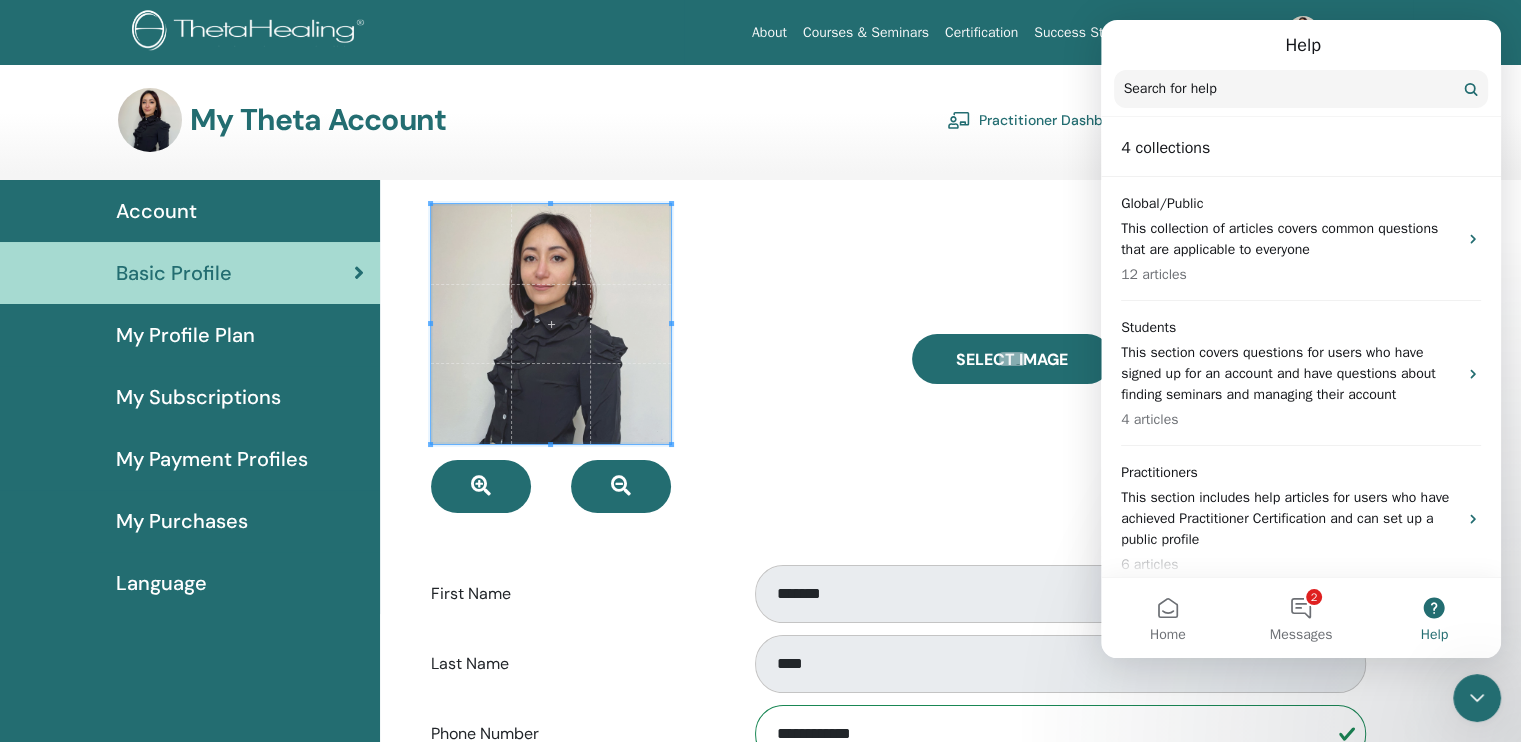 scroll, scrollTop: 159, scrollLeft: 0, axis: vertical 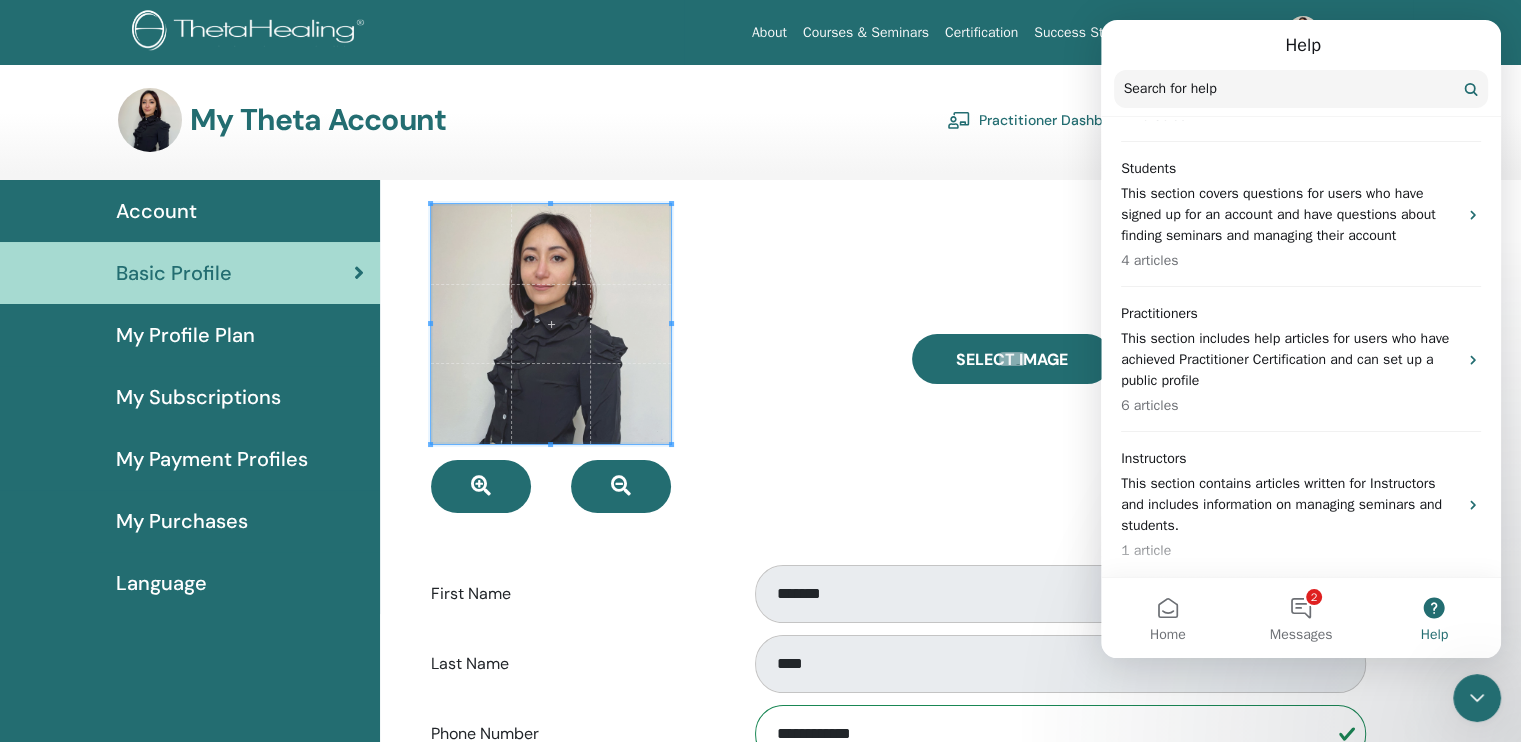 click on "**********" at bounding box center (896, 749) 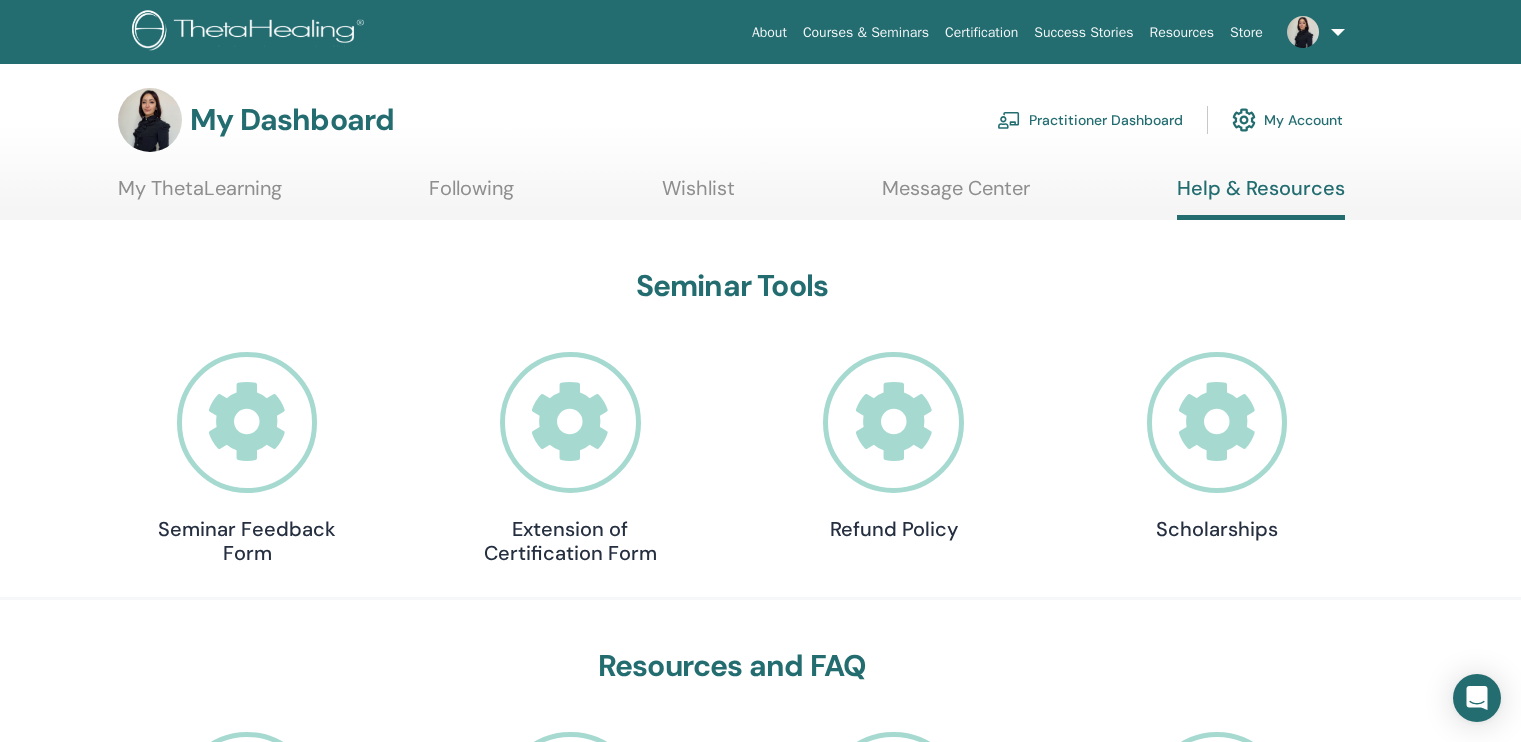 scroll, scrollTop: 0, scrollLeft: 0, axis: both 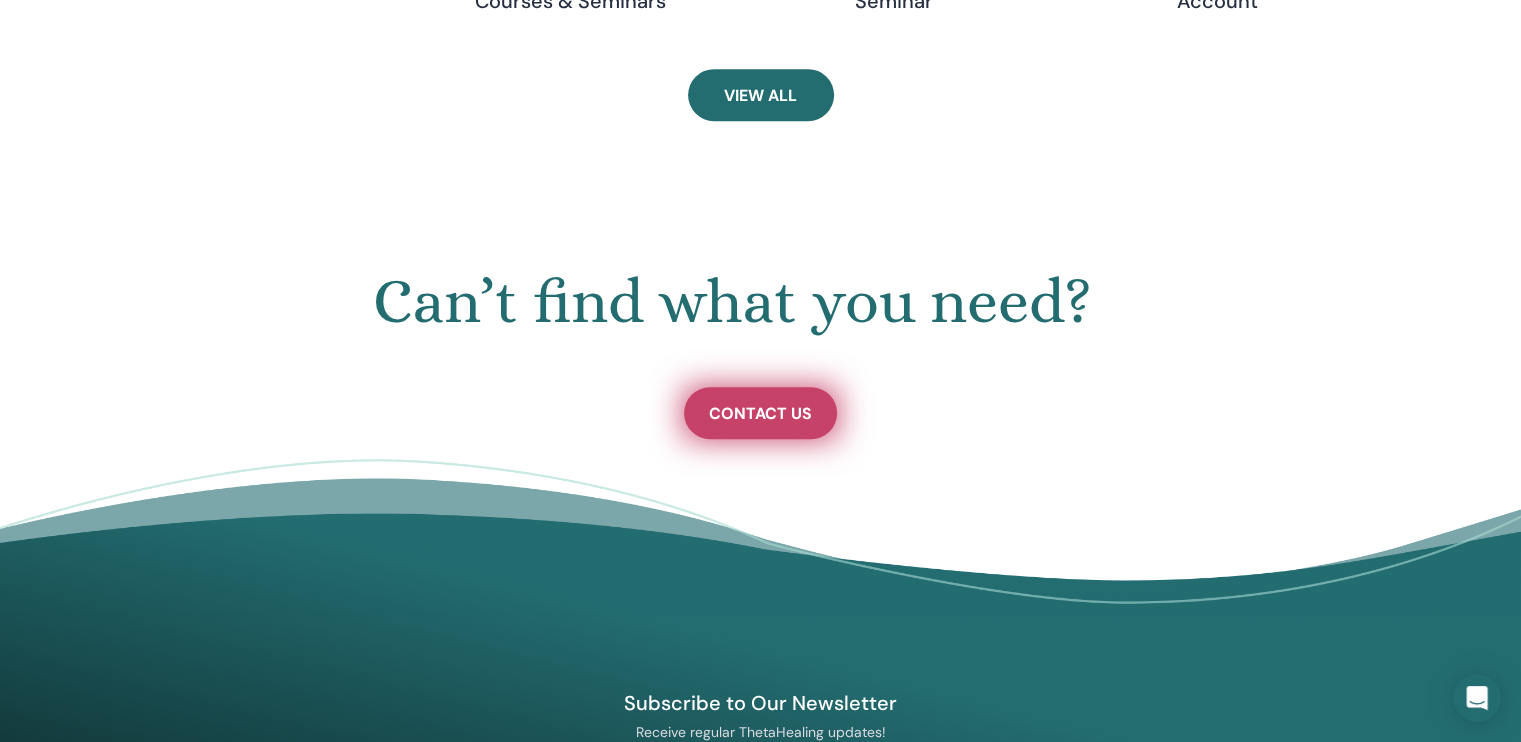 click on "Contact Us" at bounding box center [760, 413] 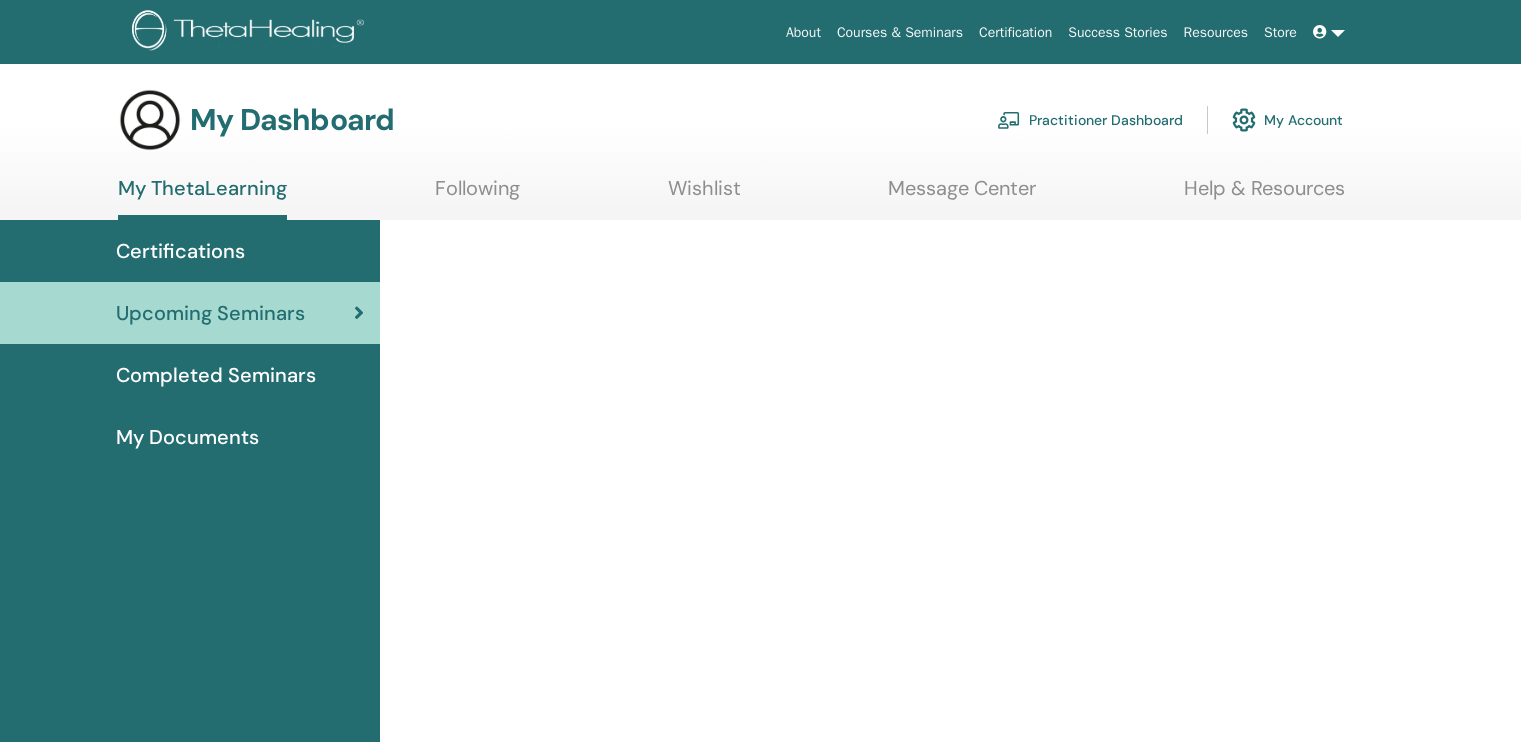 scroll, scrollTop: 0, scrollLeft: 0, axis: both 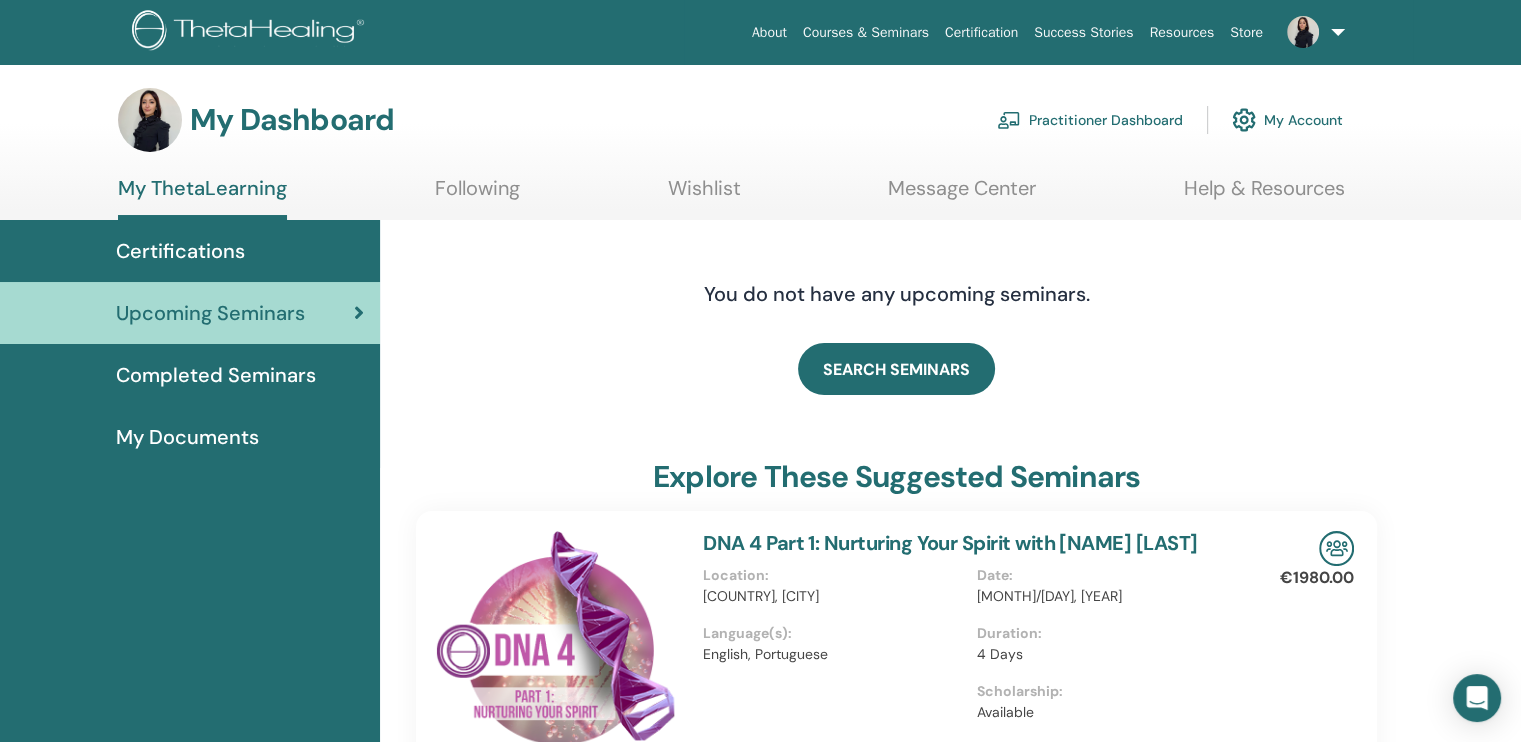 click on "Certifications" at bounding box center [180, 251] 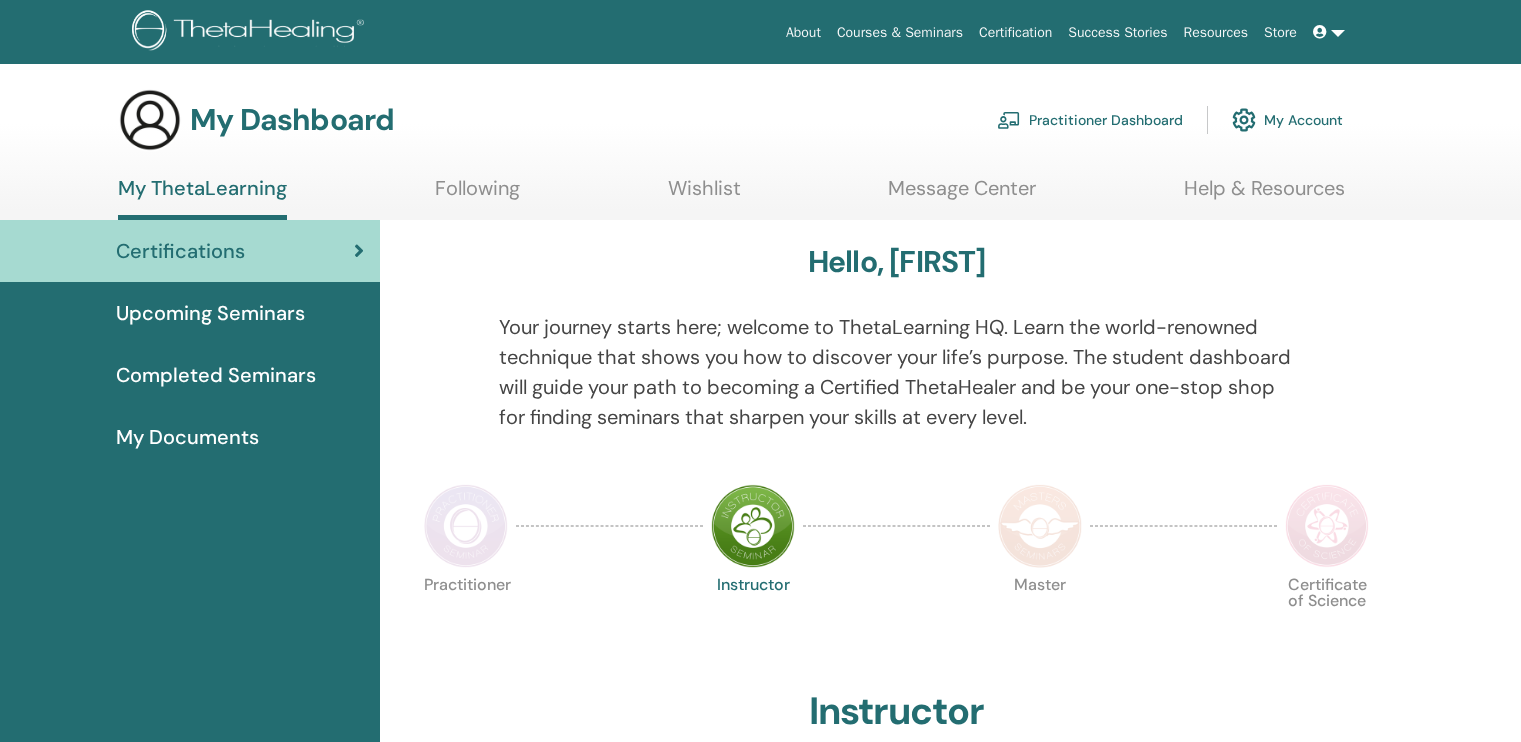 scroll, scrollTop: 0, scrollLeft: 0, axis: both 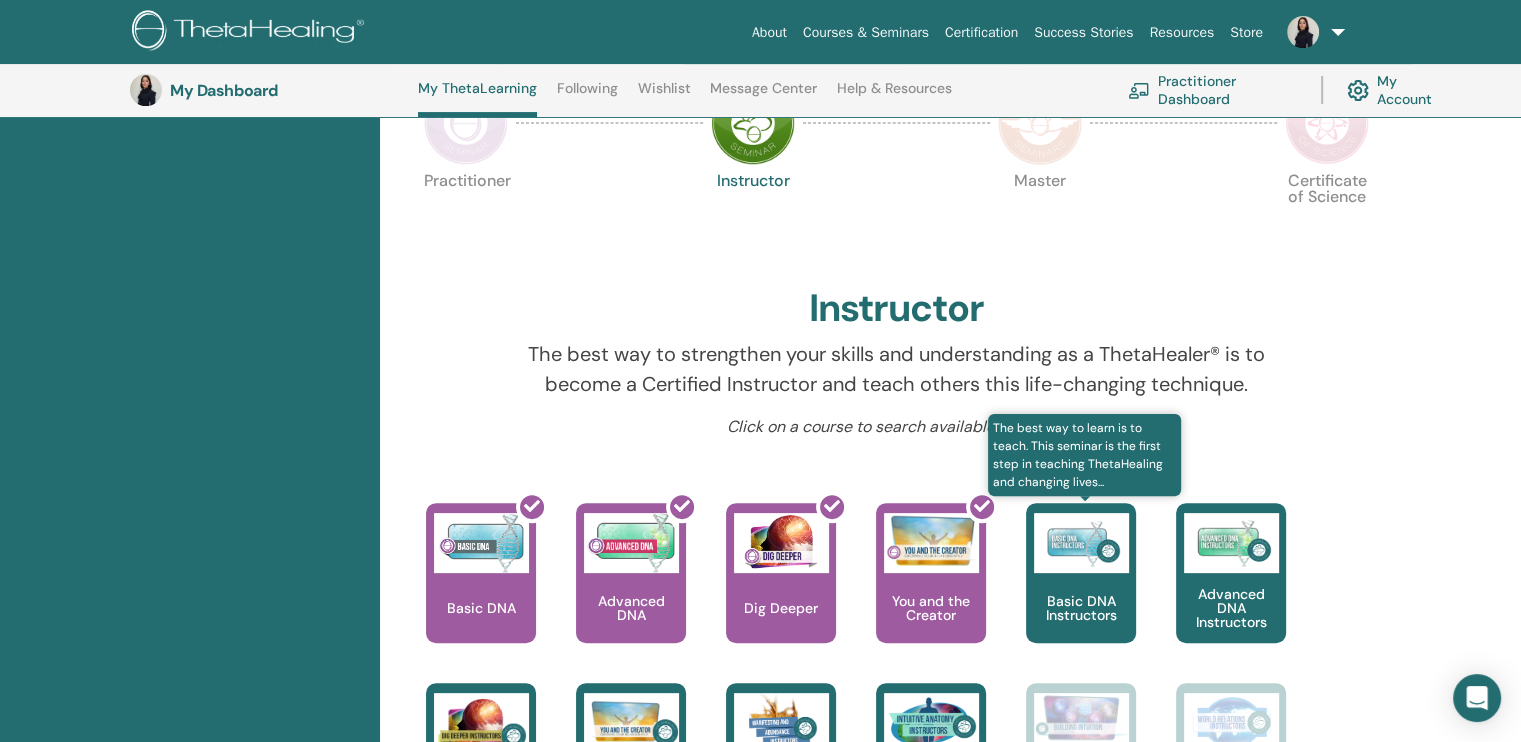 click at bounding box center (1081, 543) 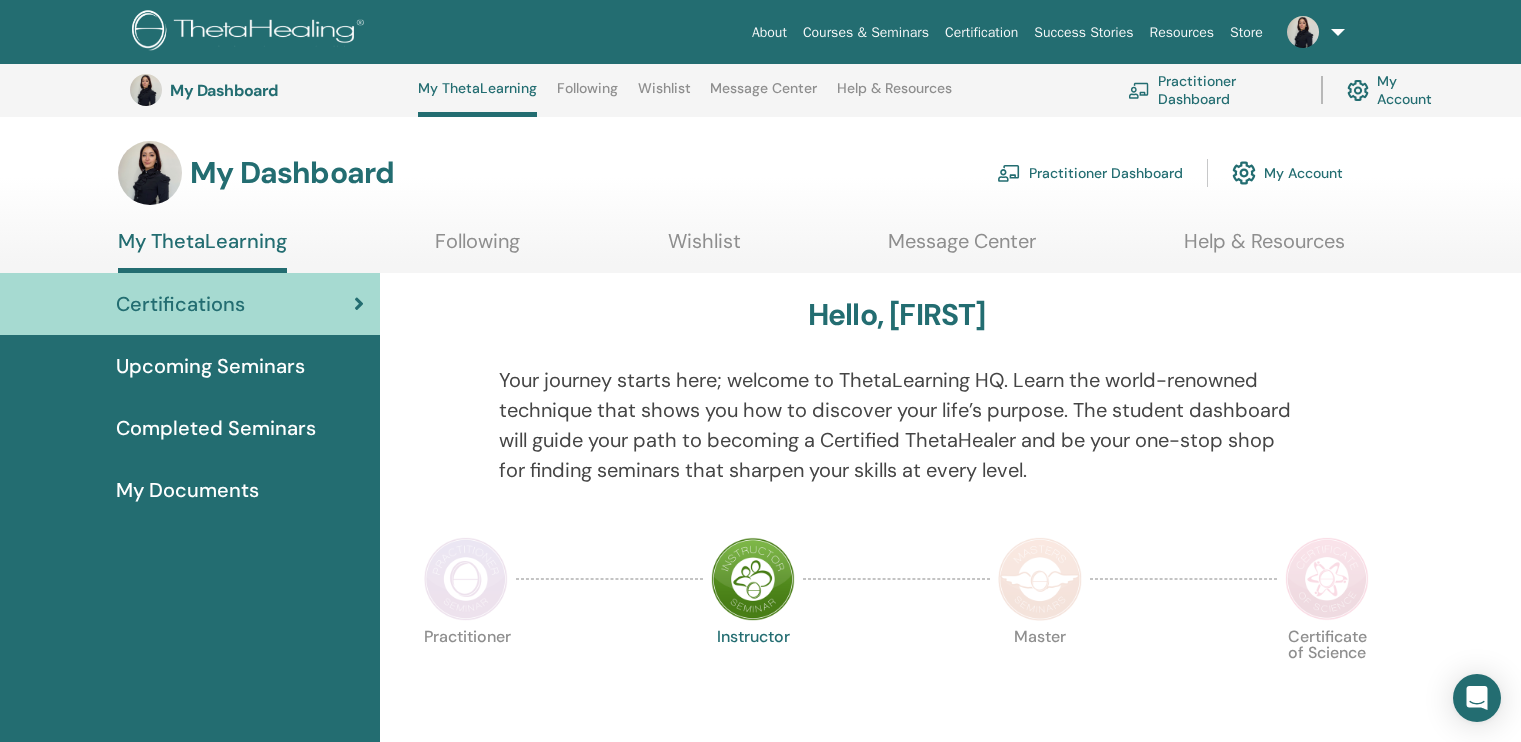 scroll, scrollTop: 456, scrollLeft: 0, axis: vertical 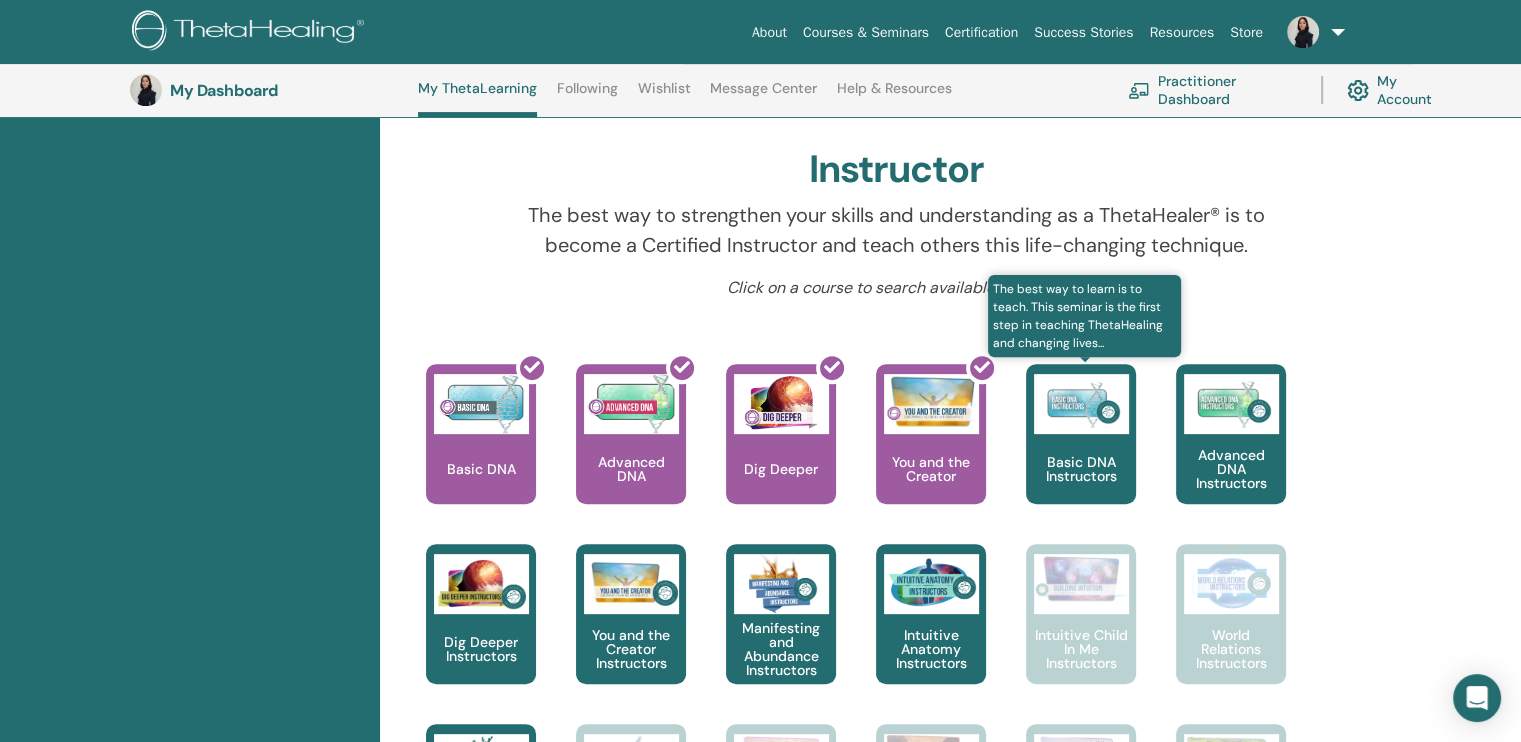 click on "Basic DNA Instructors" at bounding box center [1081, 469] 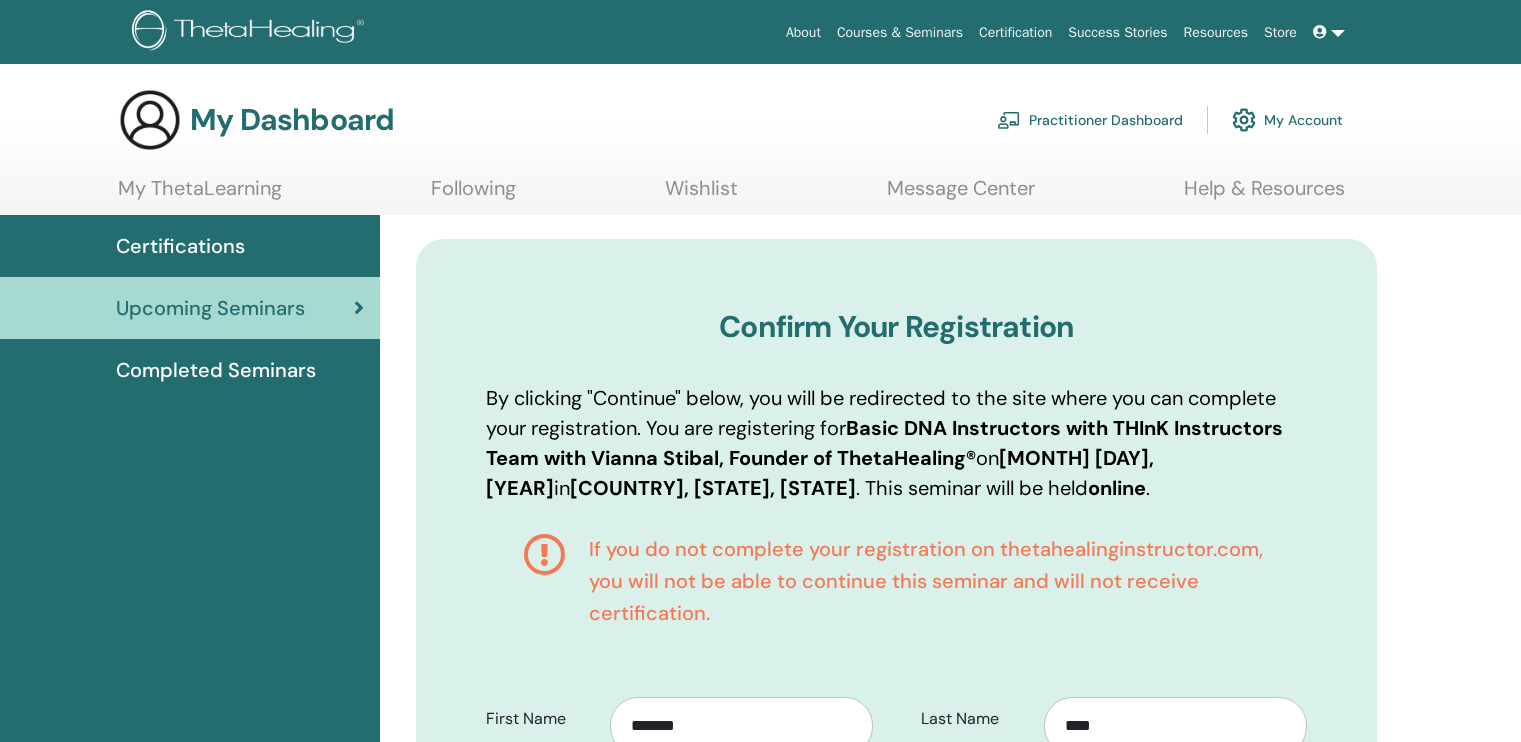 scroll, scrollTop: 0, scrollLeft: 0, axis: both 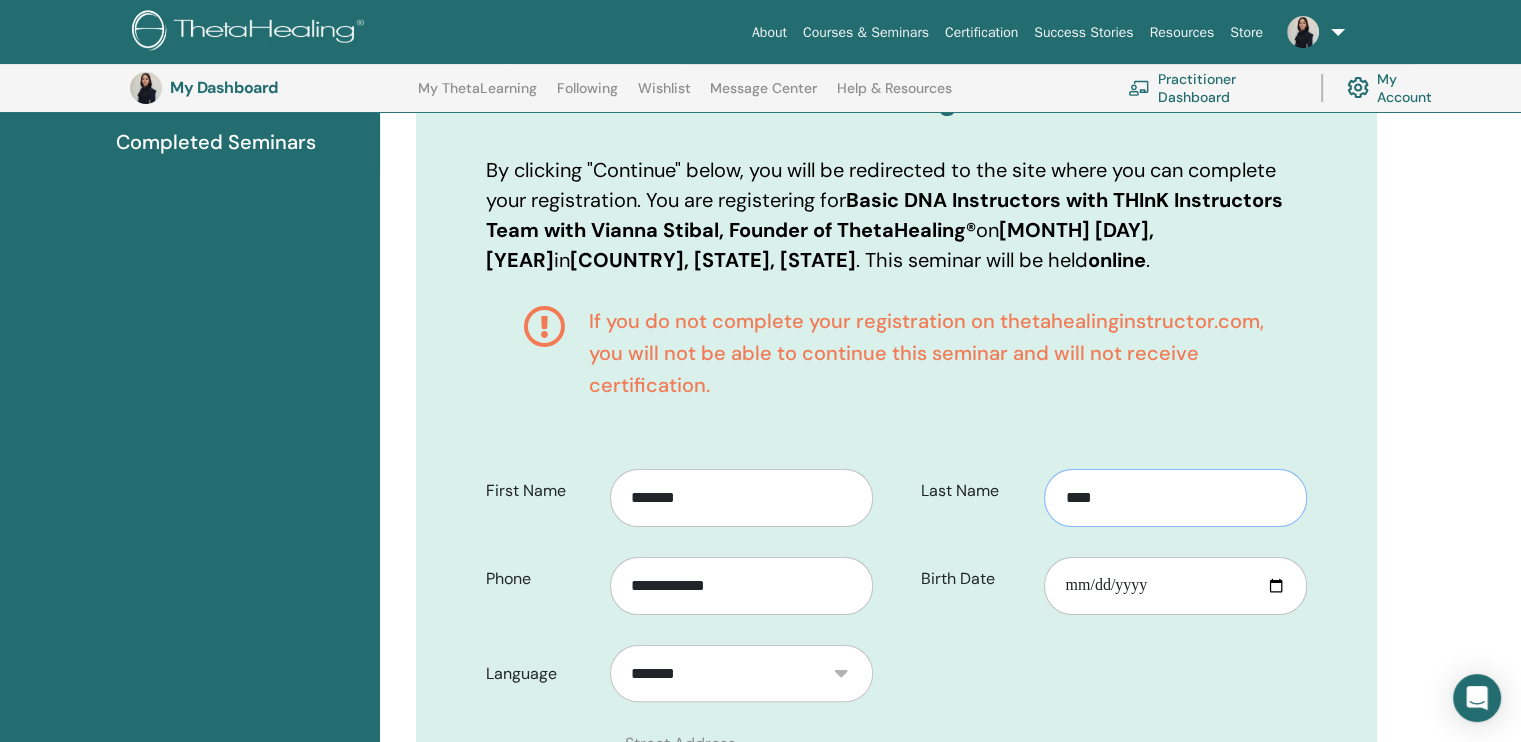 drag, startPoint x: 1151, startPoint y: 496, endPoint x: 987, endPoint y: 485, distance: 164.36848 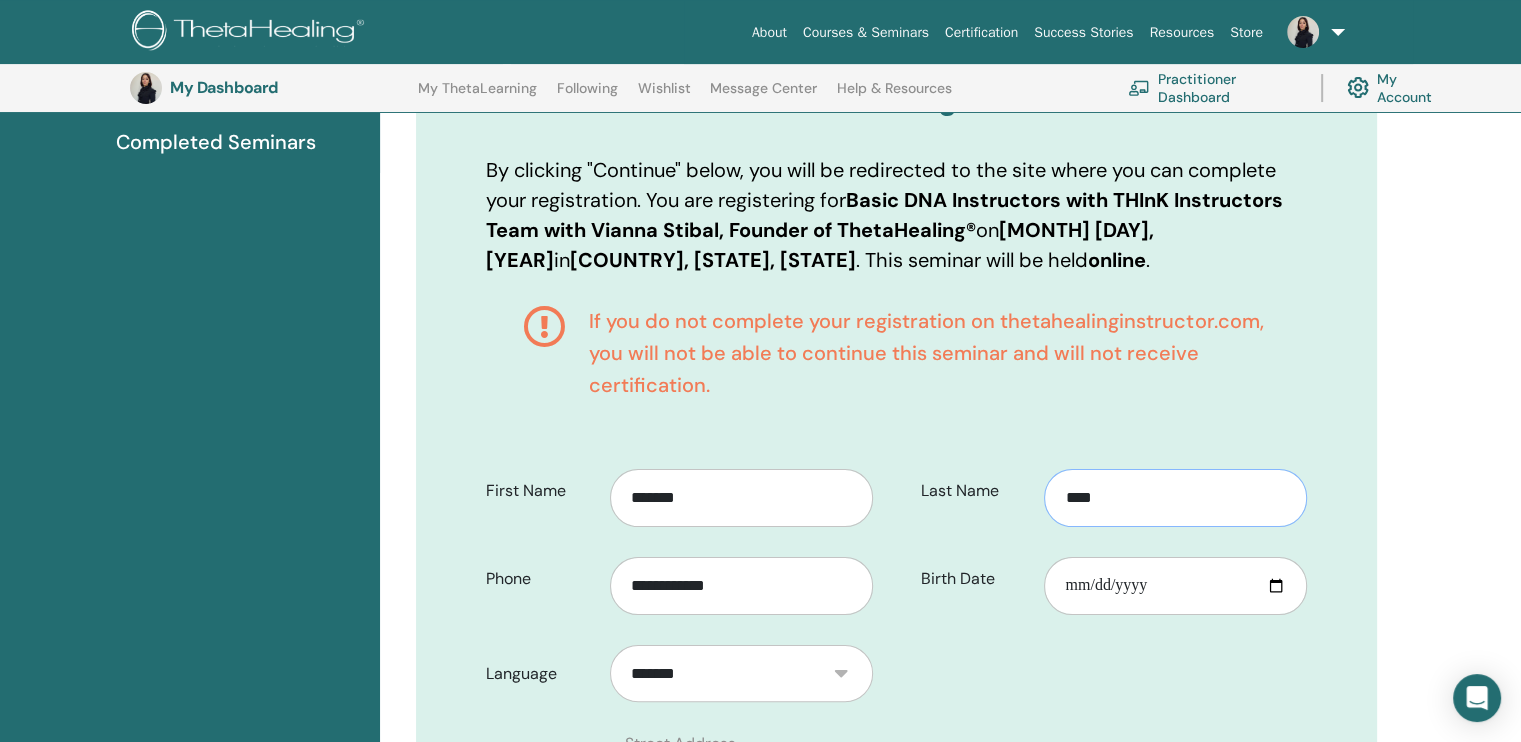 click on "Last Name
****" at bounding box center (1114, 491) 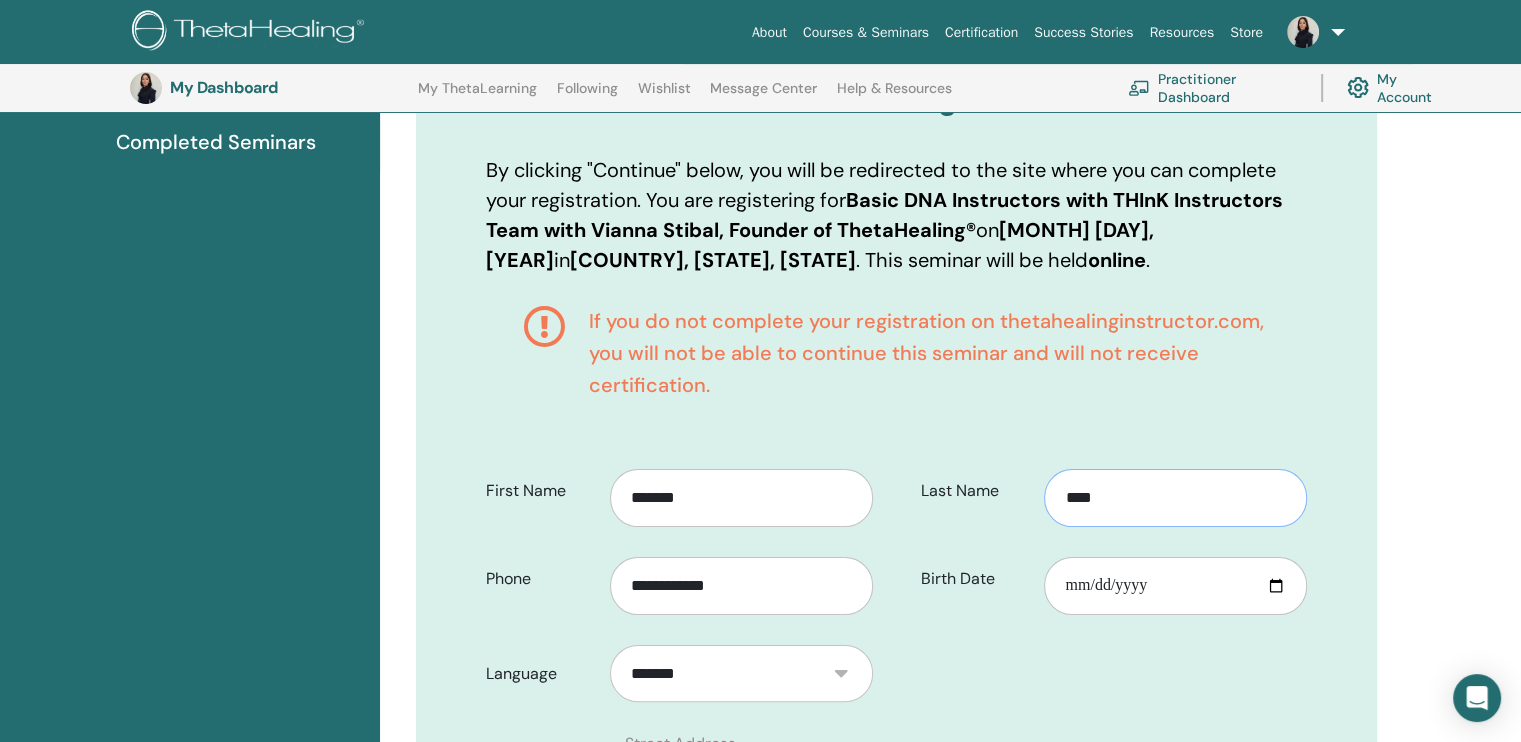 type on "****" 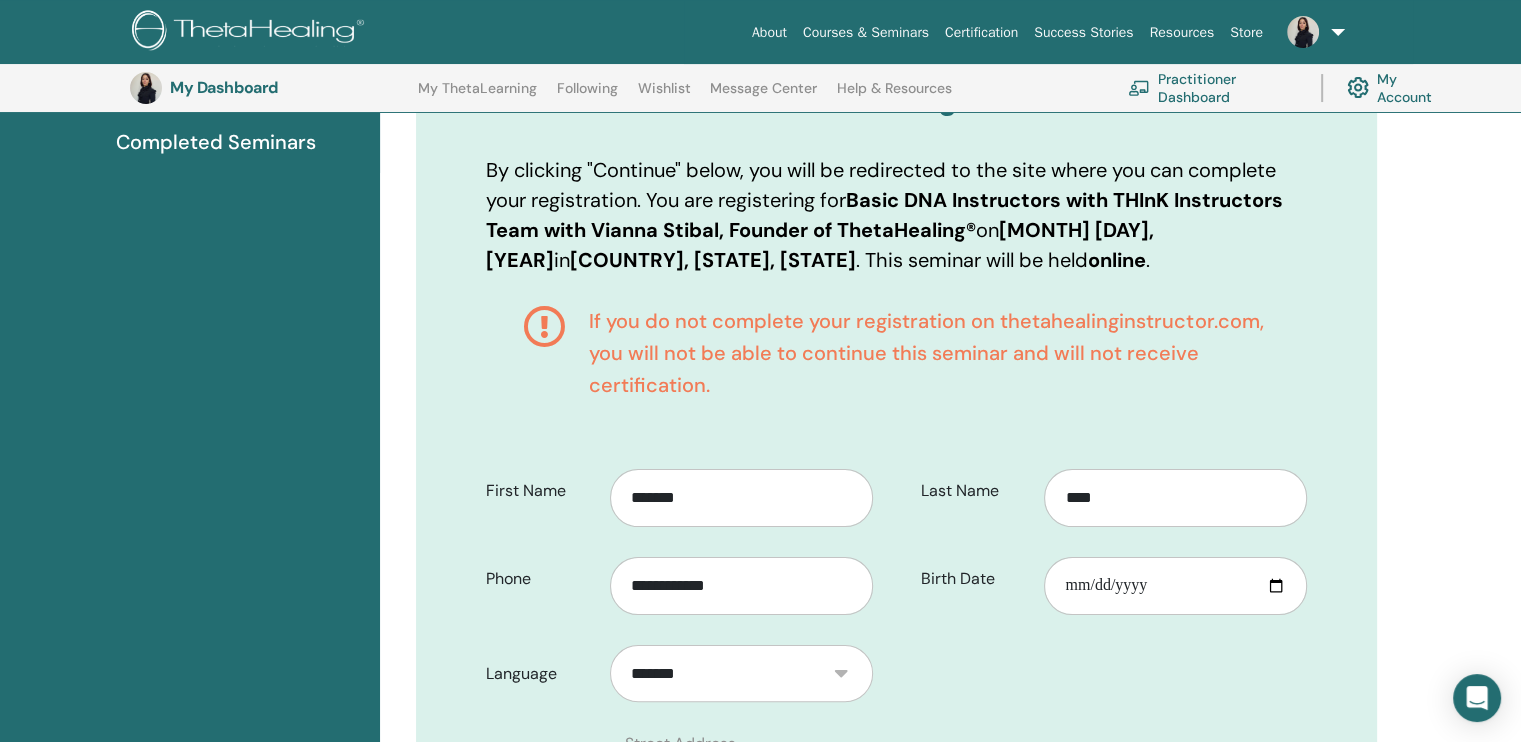click on "If you do not complete your registration on thetahealinginstructor.com, you will not be able to continue this seminar and will not receive certification." at bounding box center [896, 353] 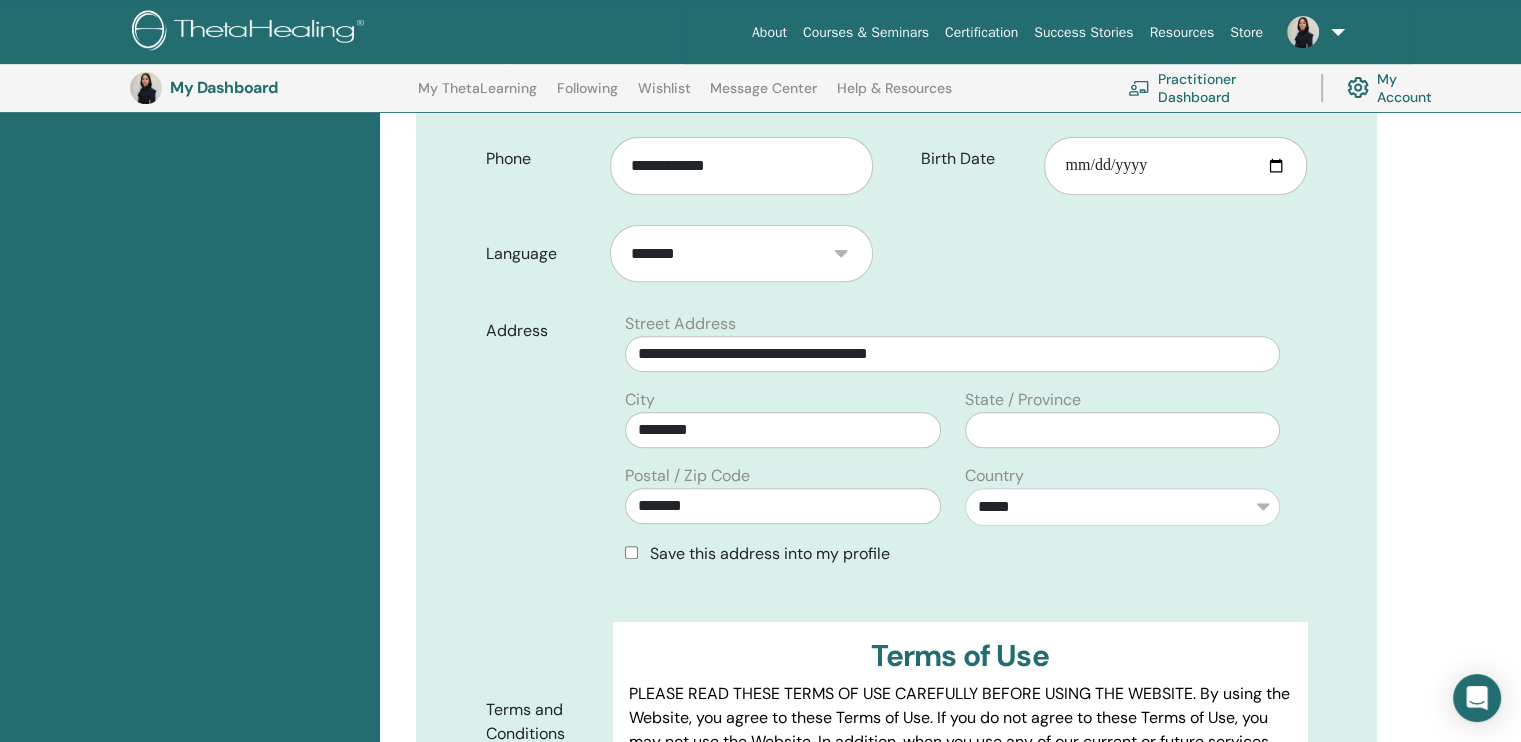 scroll, scrollTop: 707, scrollLeft: 0, axis: vertical 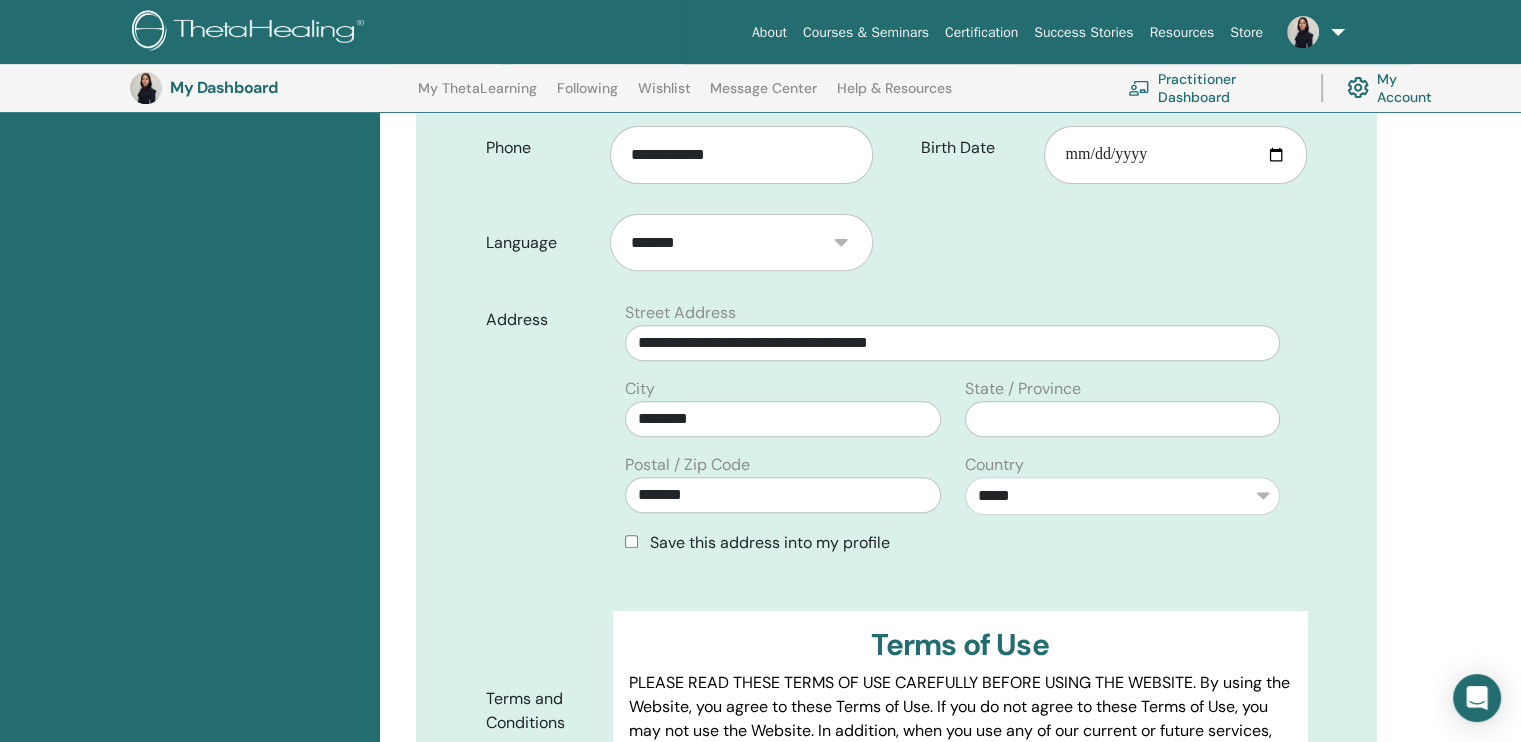 click on "**********" at bounding box center [741, 243] 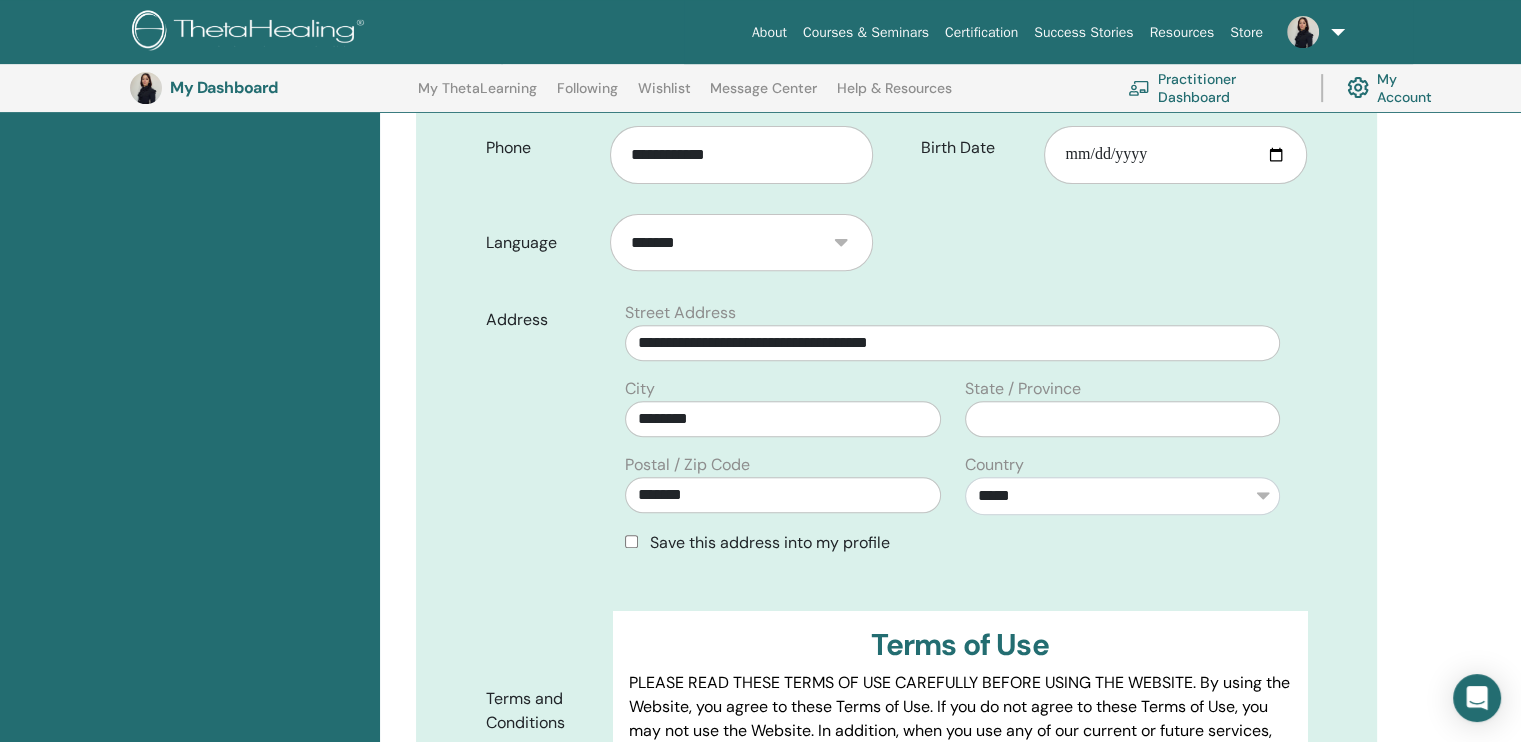 click on "**********" at bounding box center [741, 243] 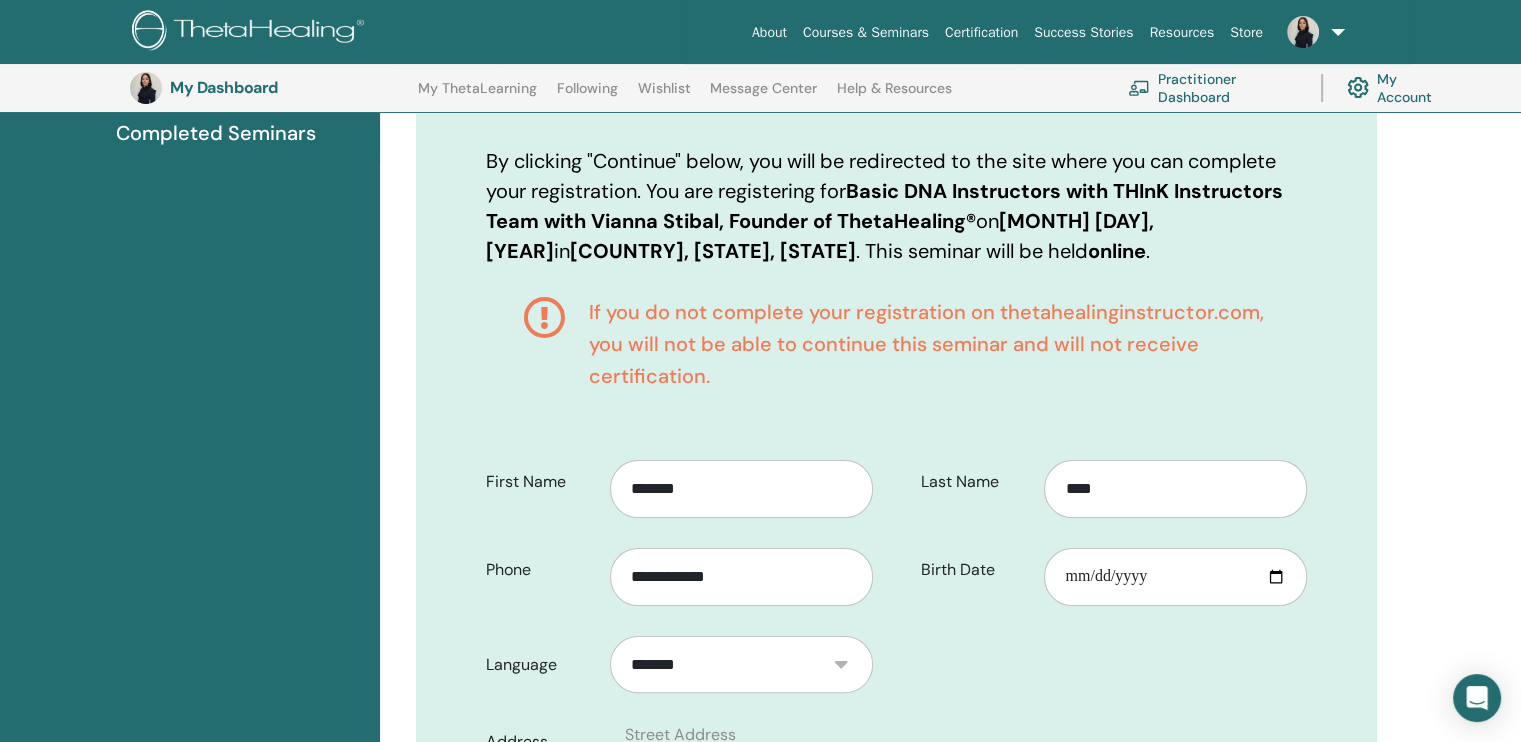 scroll, scrollTop: 0, scrollLeft: 0, axis: both 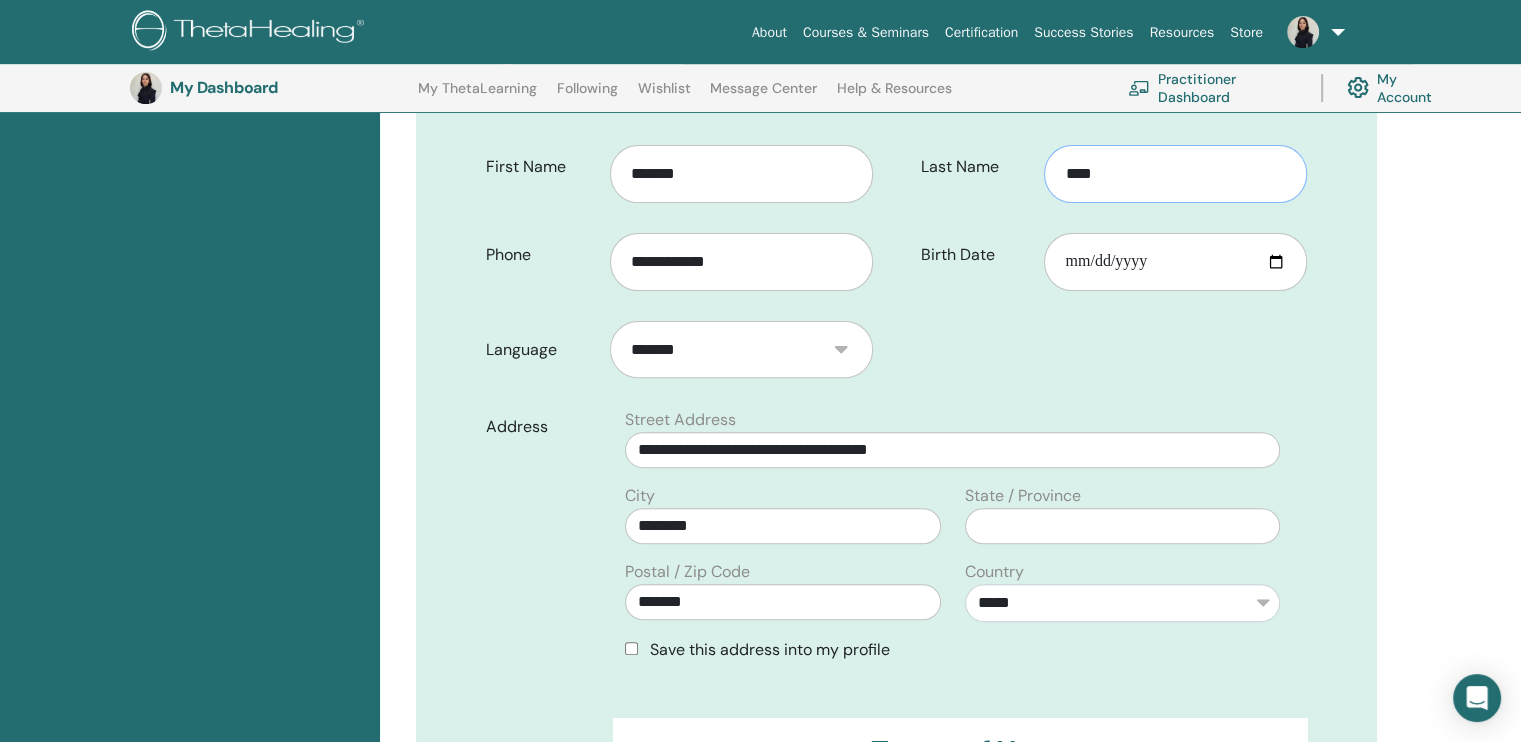 drag, startPoint x: 1144, startPoint y: 161, endPoint x: 934, endPoint y: 207, distance: 214.97906 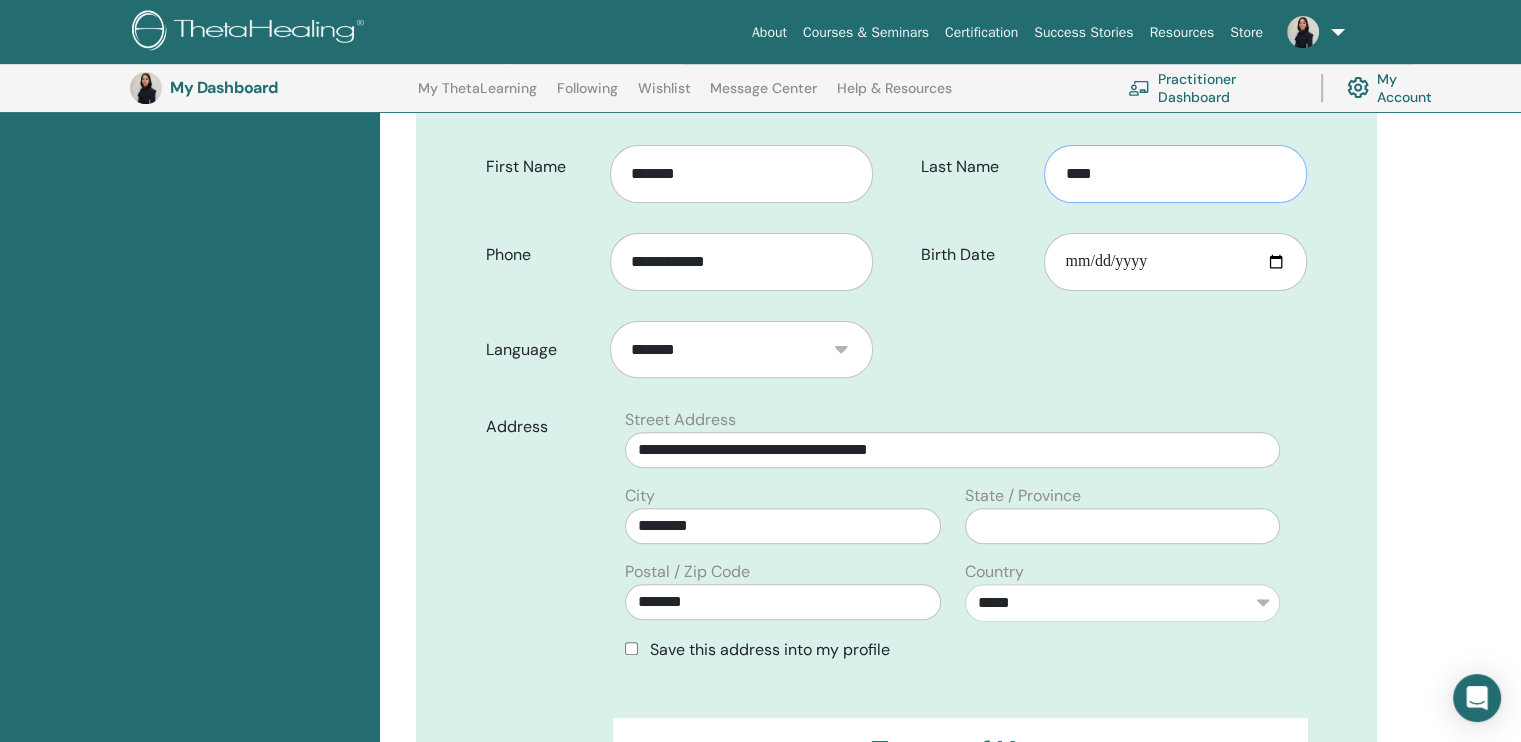 click on "**********" at bounding box center (1109, 219) 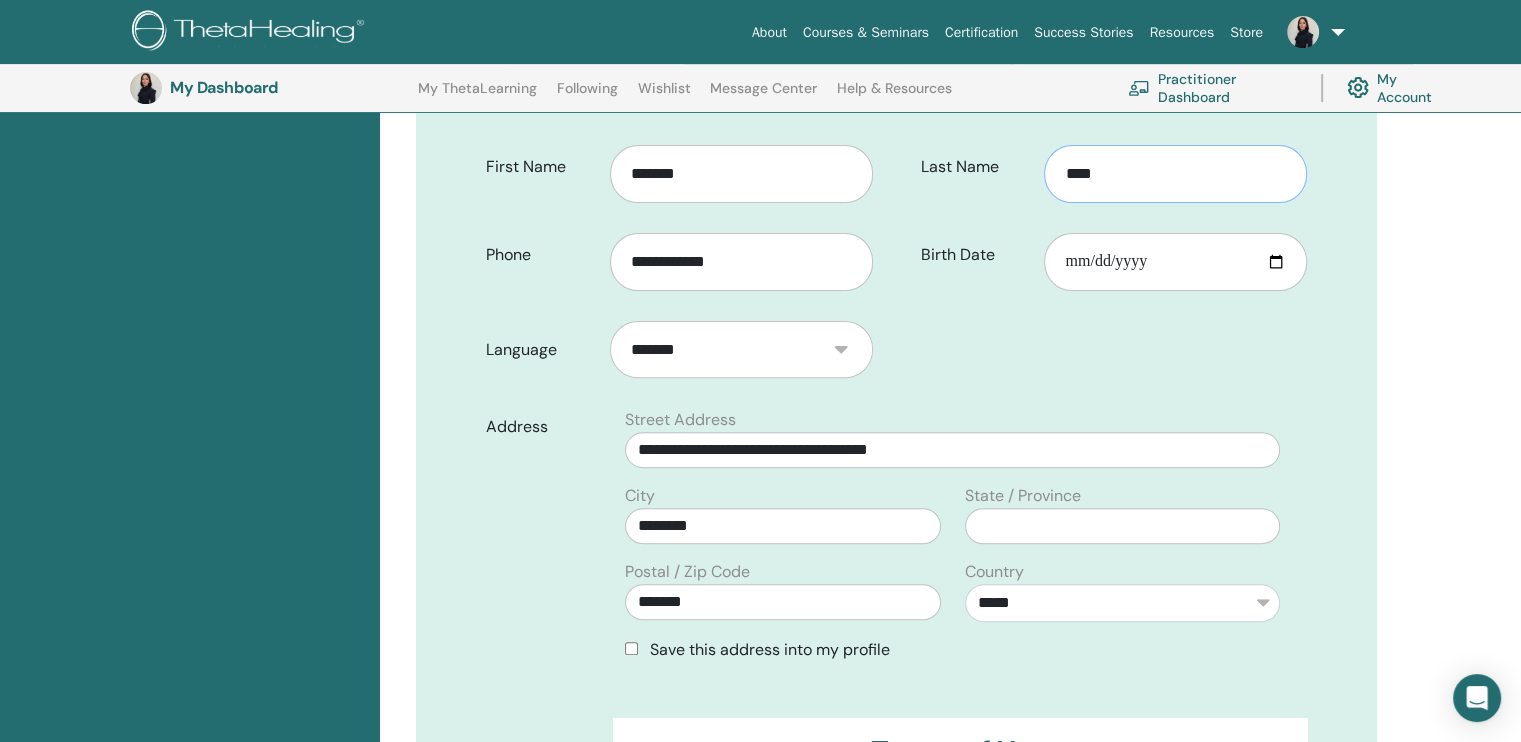 type on "****" 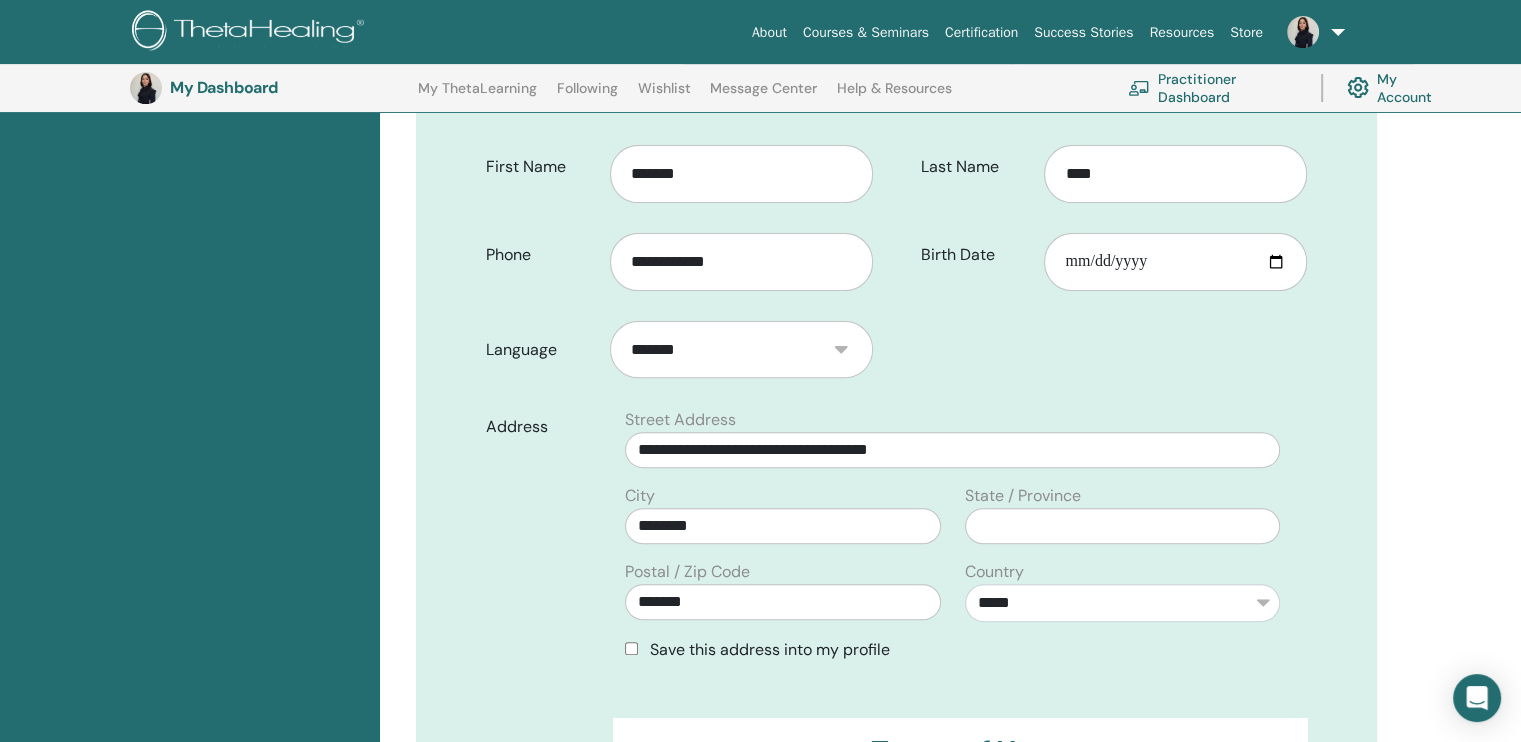 click on "**********" at bounding box center [950, 797] 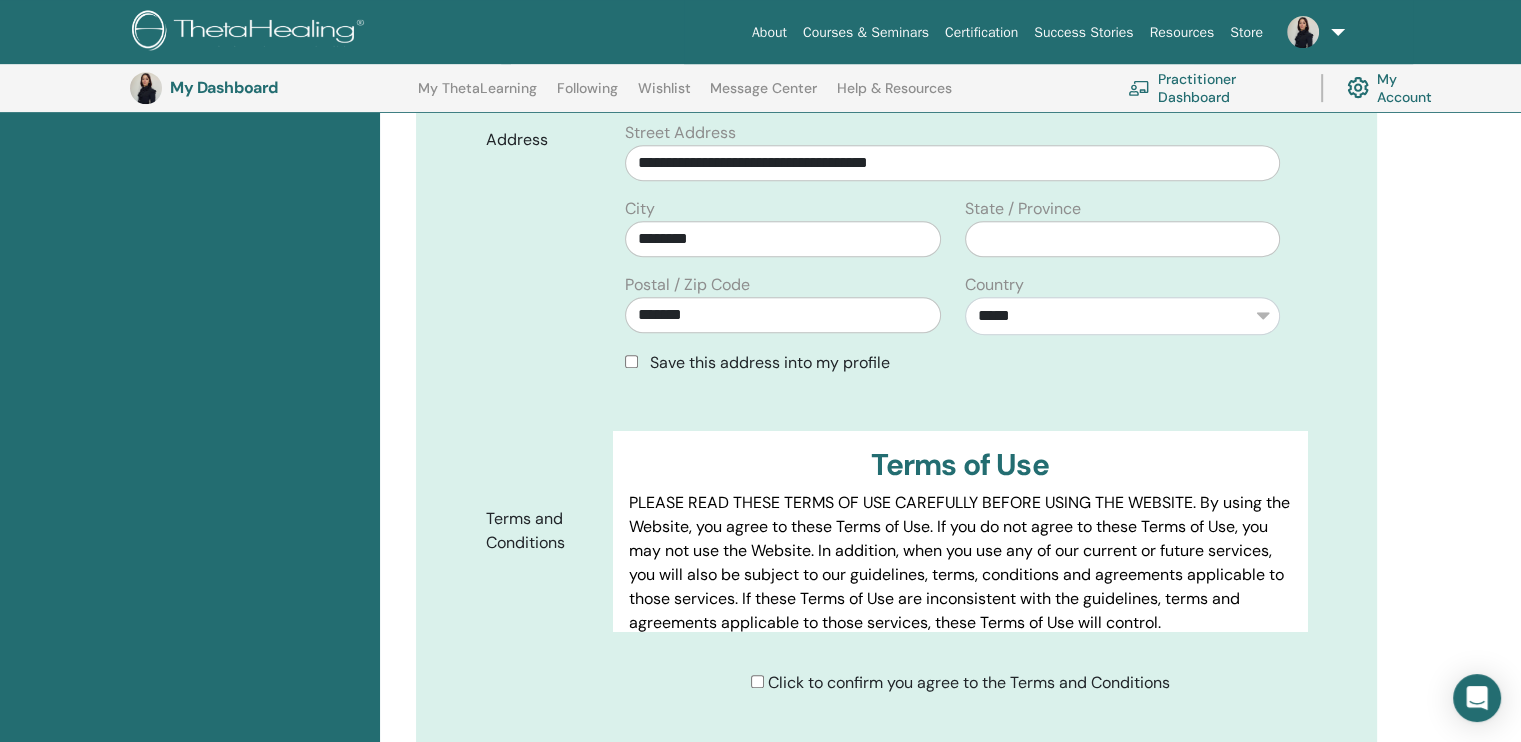 scroll, scrollTop: 893, scrollLeft: 0, axis: vertical 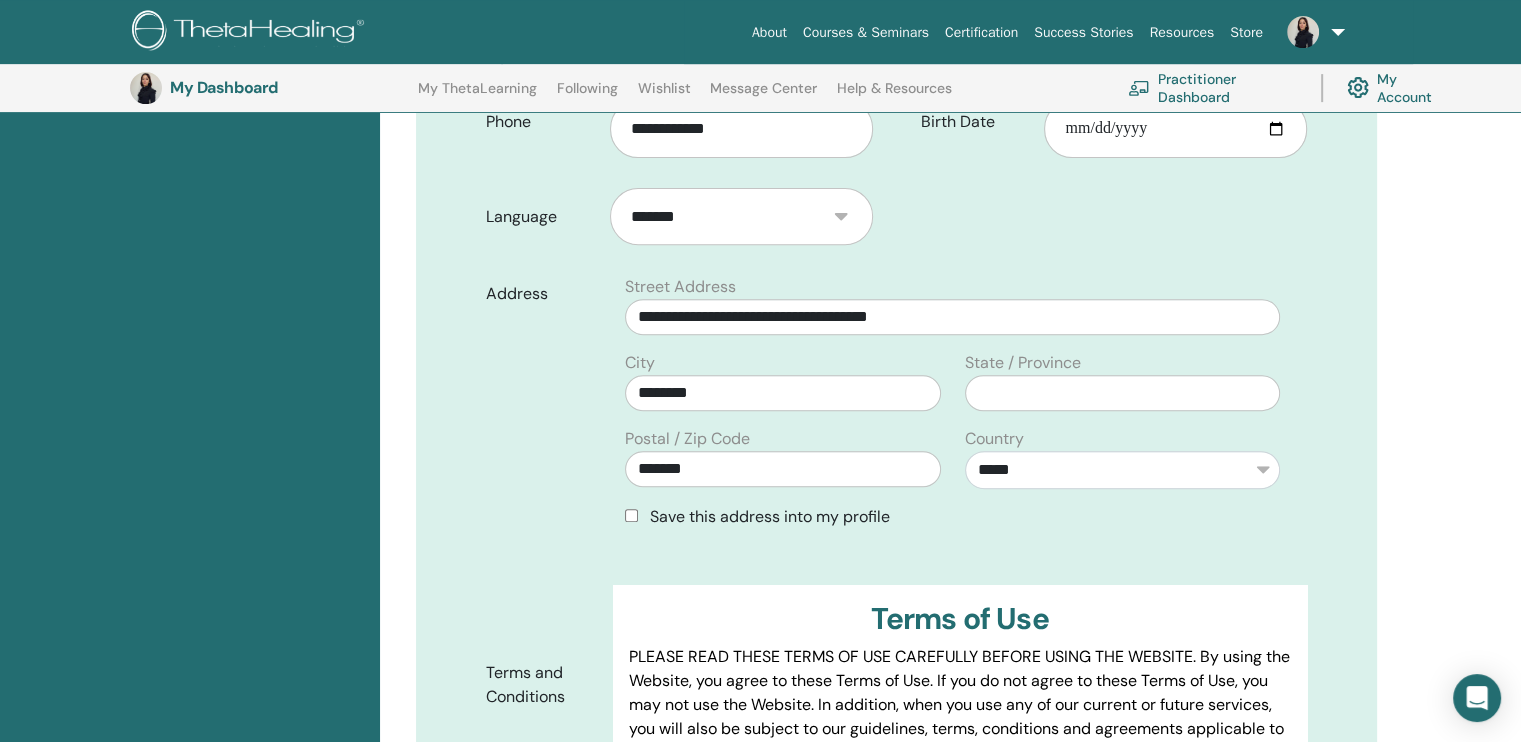 click on "**********" at bounding box center [741, 217] 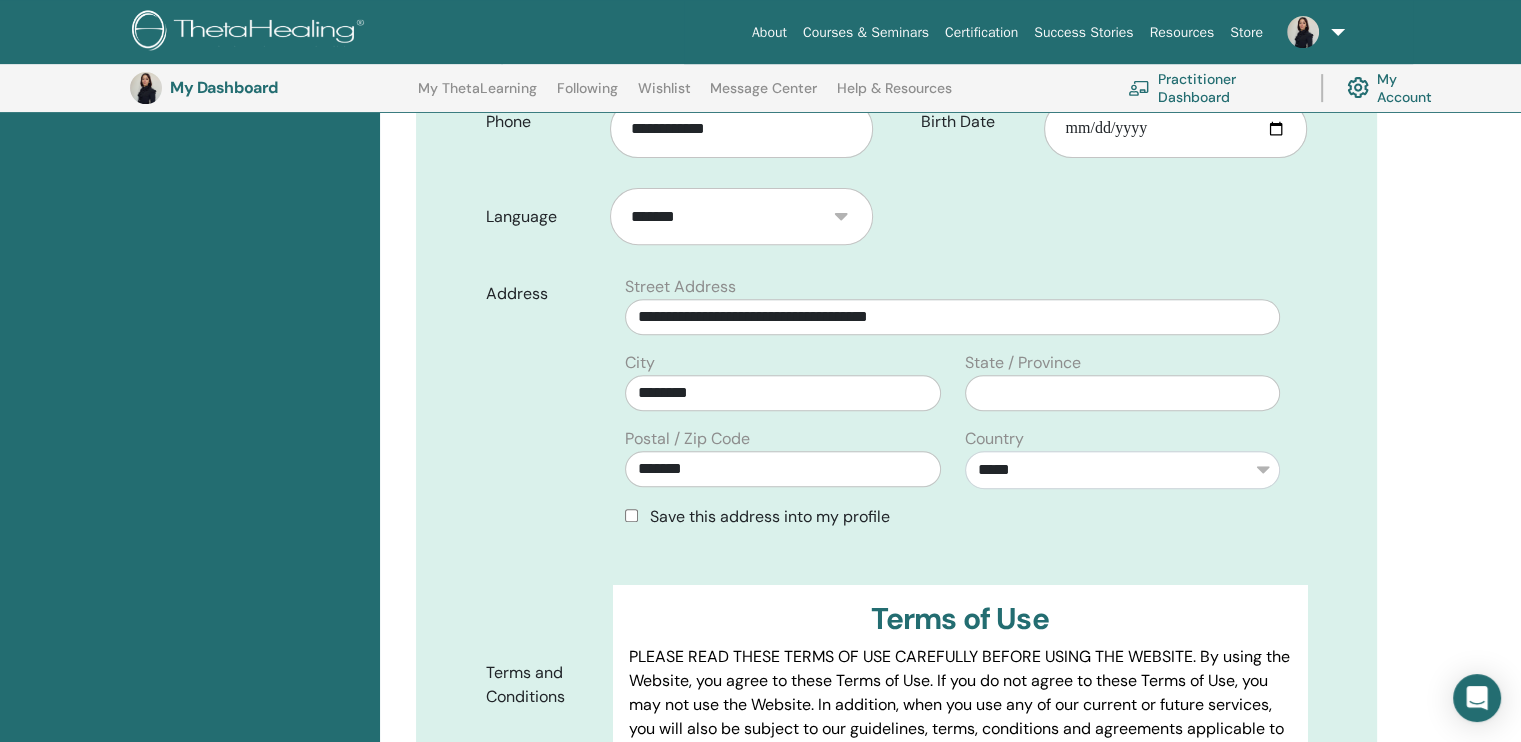 click on "**********" at bounding box center (896, 302) 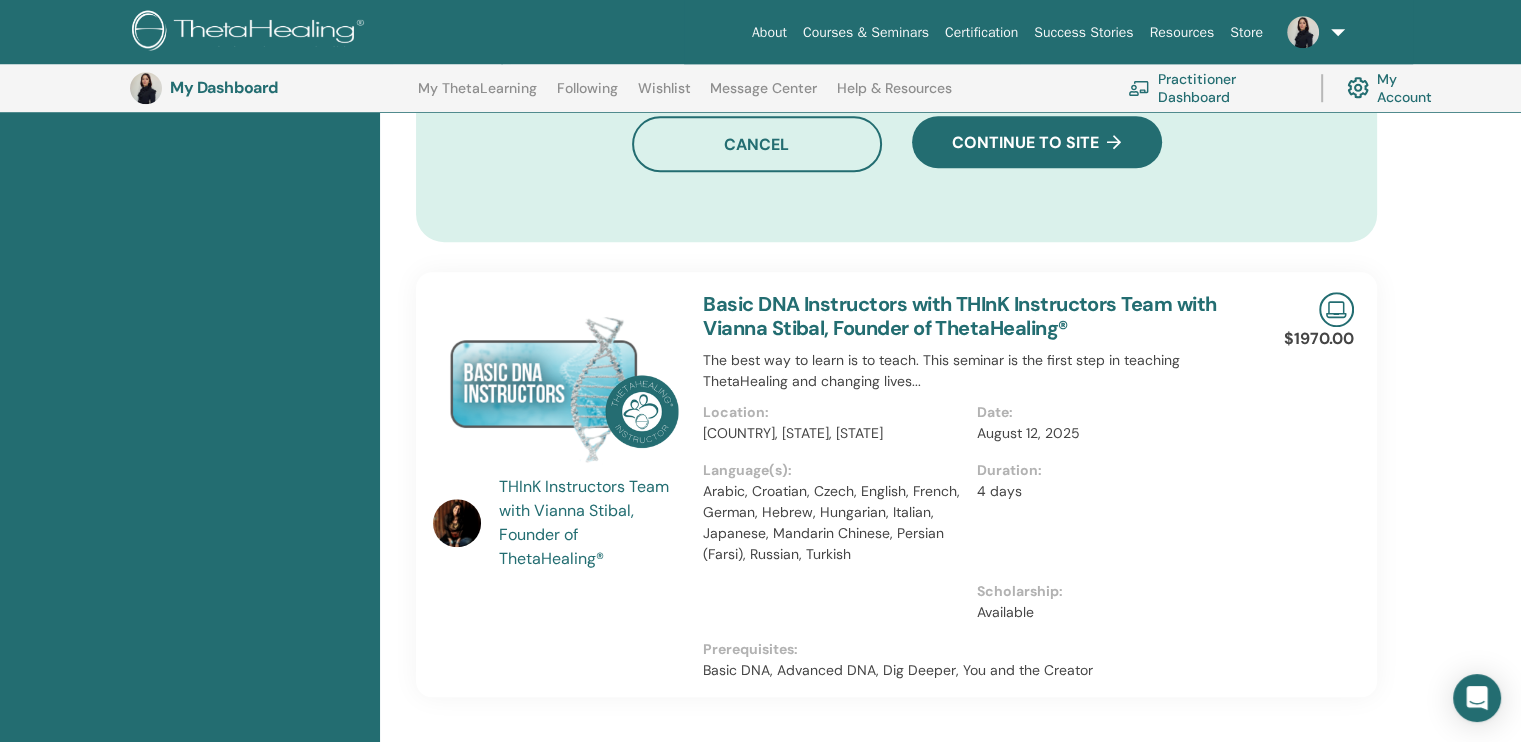 scroll, scrollTop: 1576, scrollLeft: 0, axis: vertical 